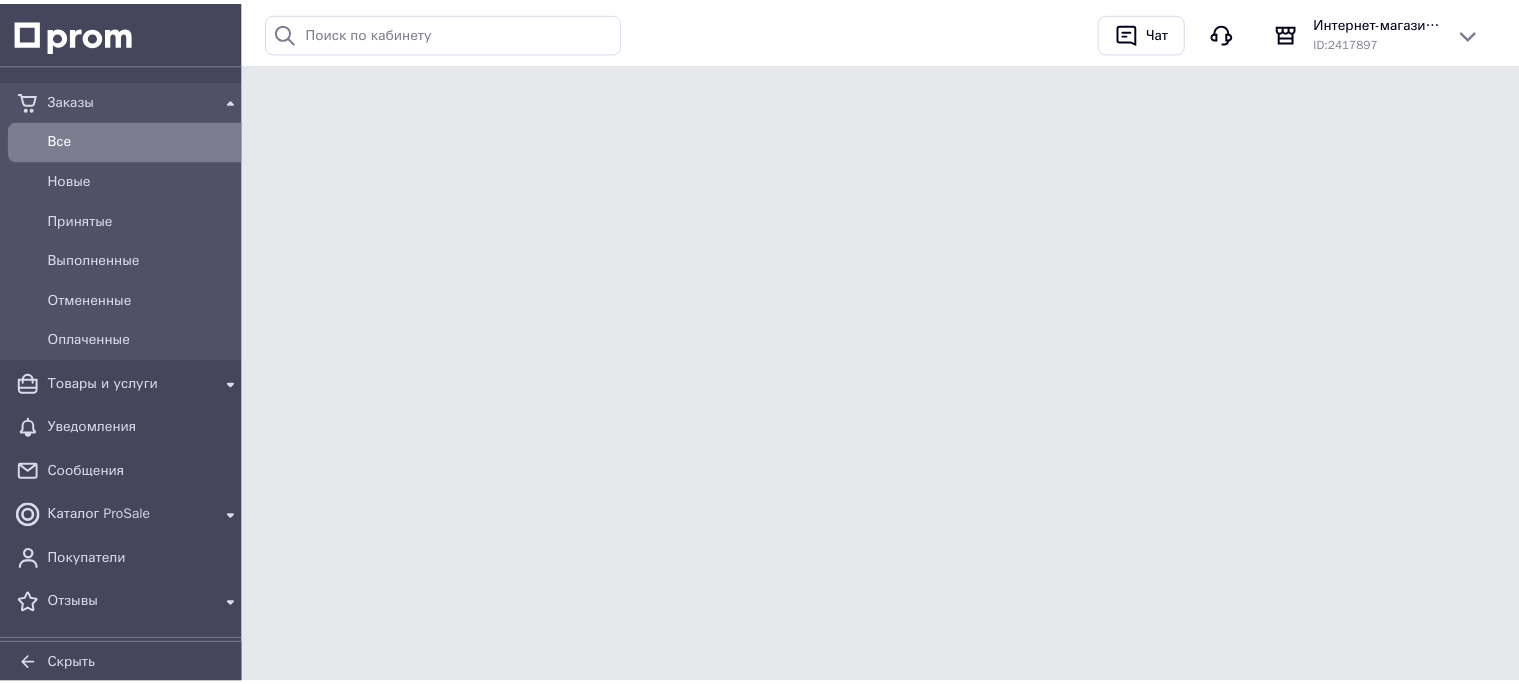 scroll, scrollTop: 0, scrollLeft: 0, axis: both 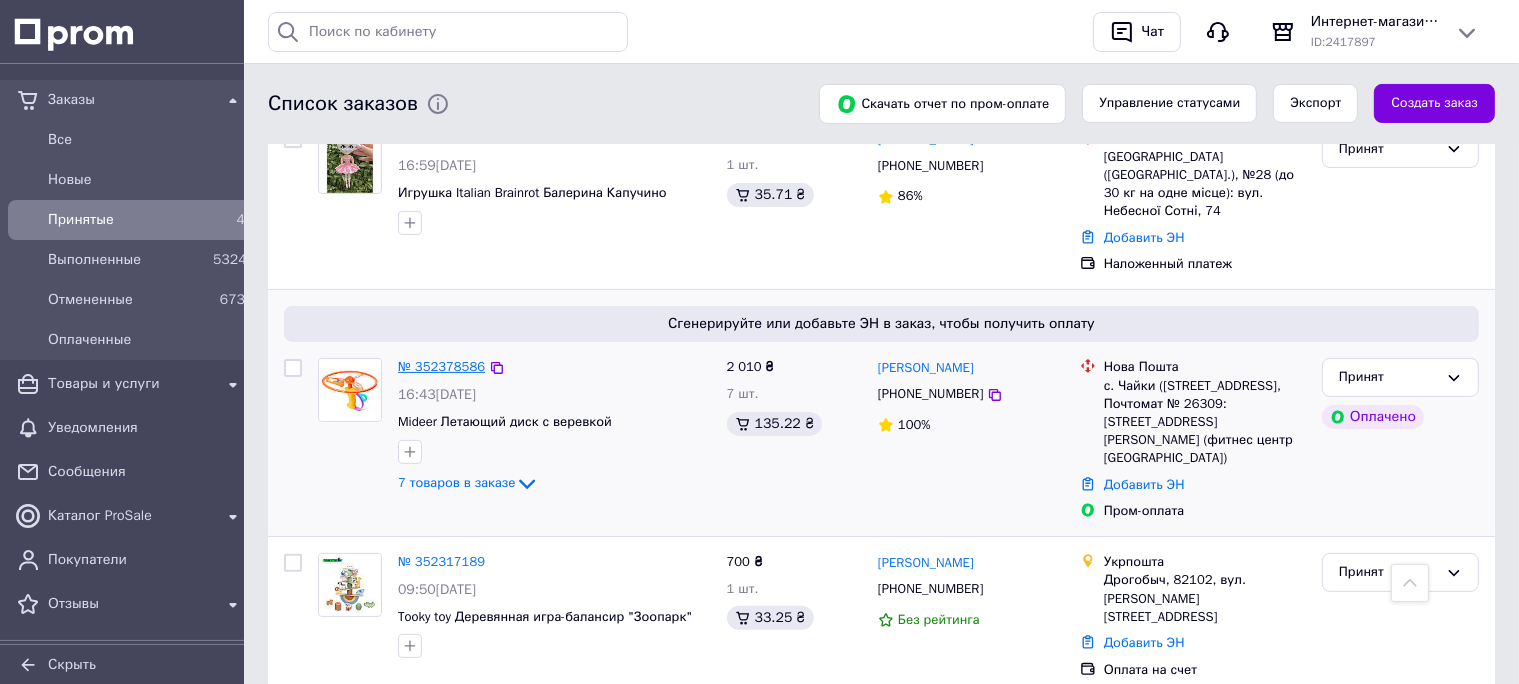 click on "№ 352378586" at bounding box center (441, 366) 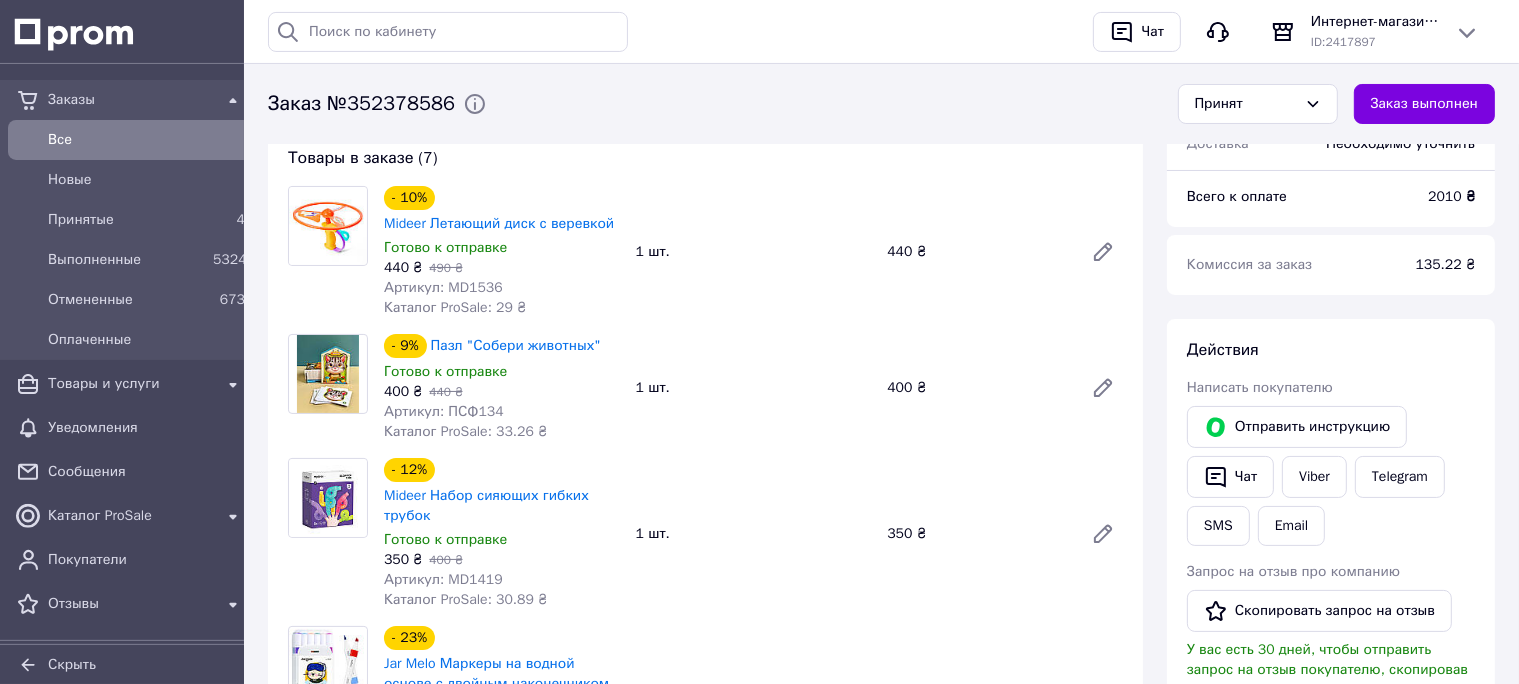 scroll, scrollTop: 211, scrollLeft: 0, axis: vertical 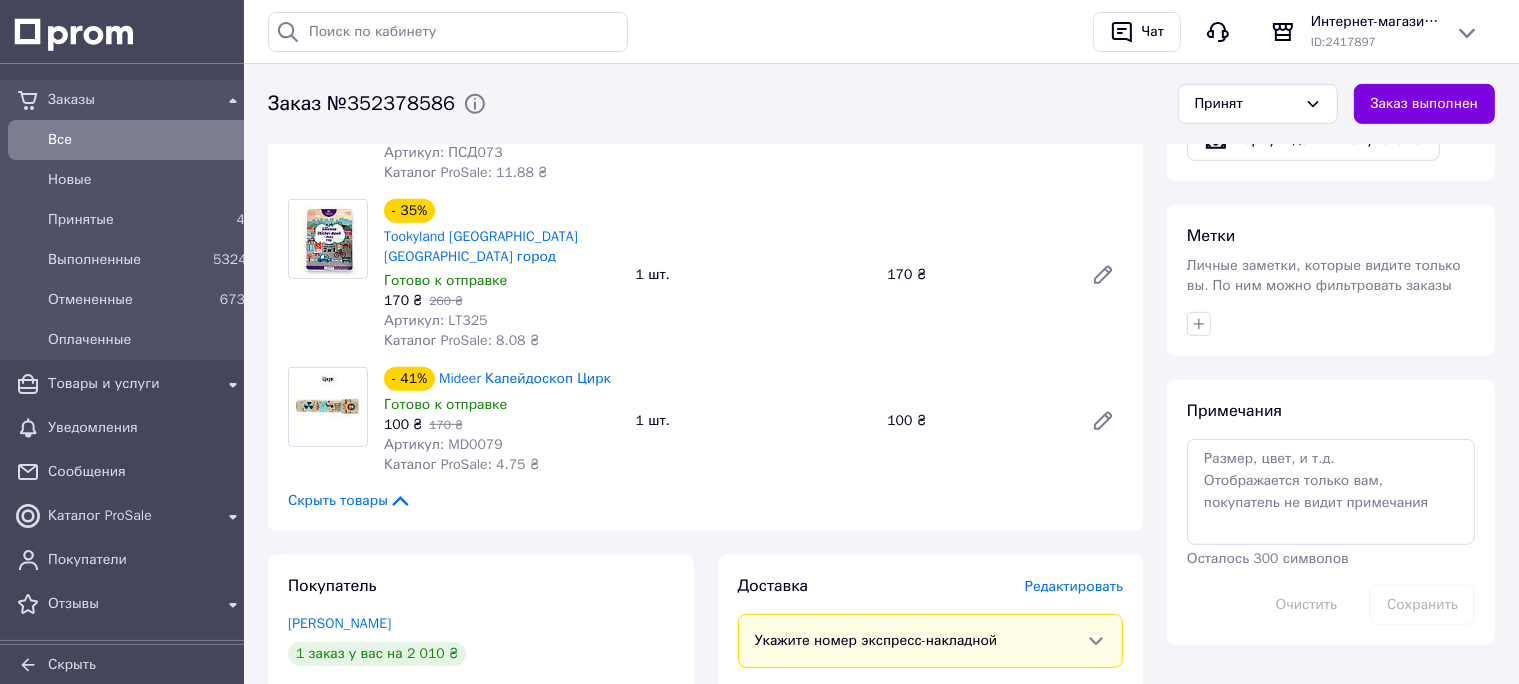 click on "Артикул: MD0079" at bounding box center [443, 444] 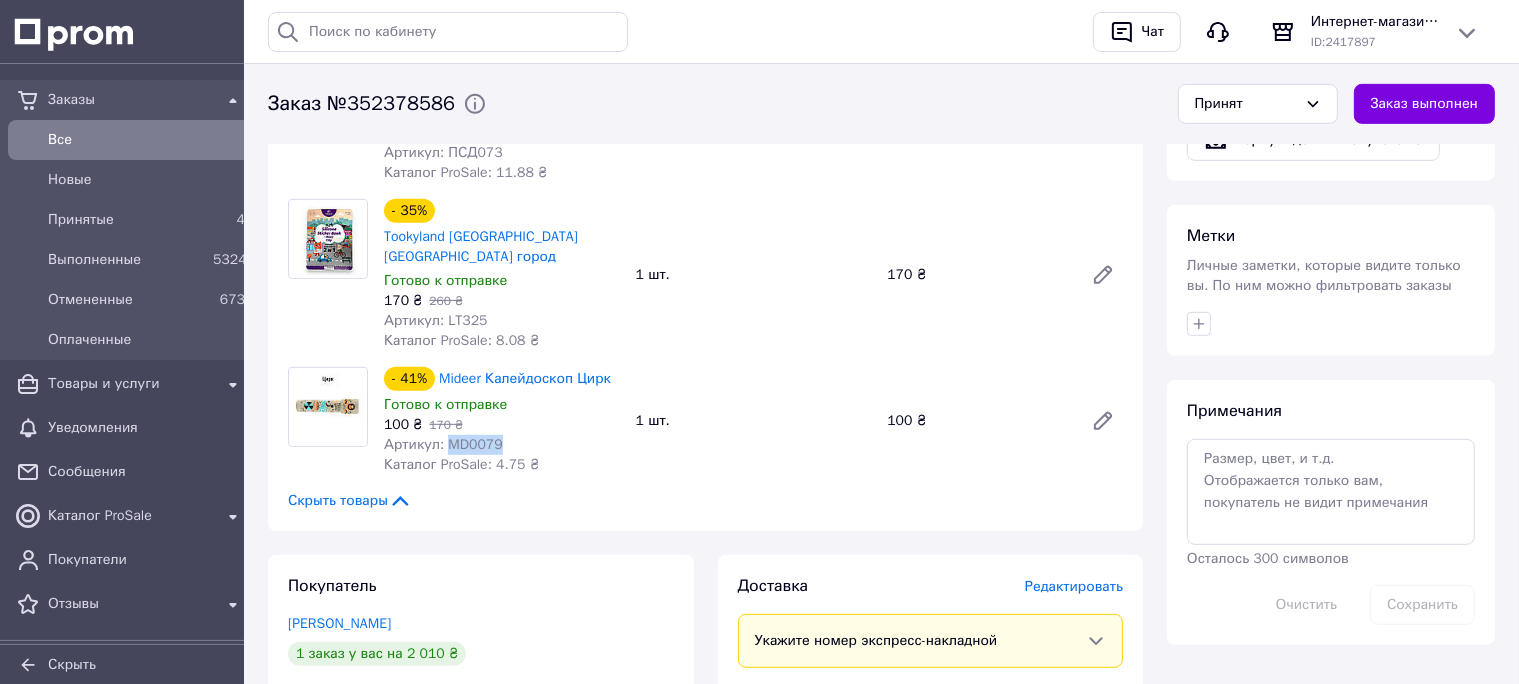 click on "Артикул: MD0079" at bounding box center (443, 444) 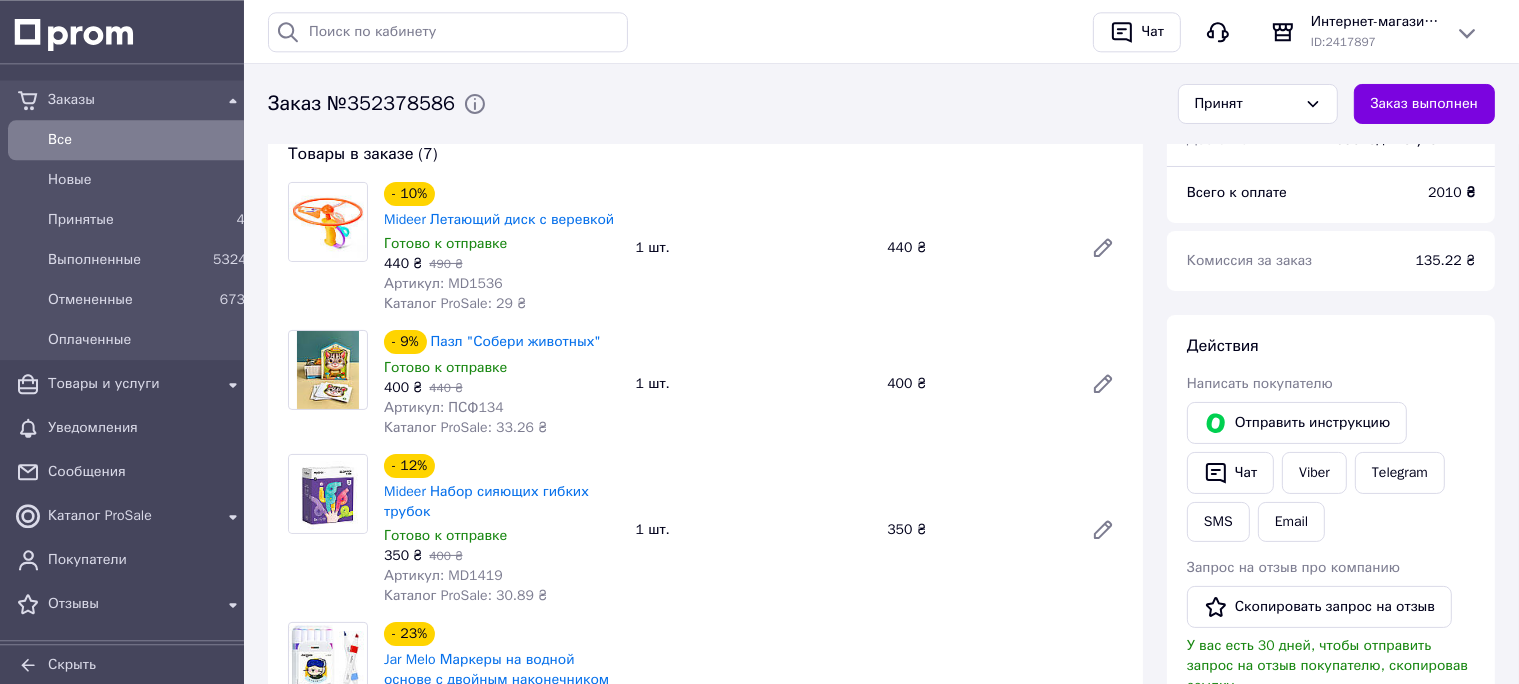 scroll, scrollTop: 211, scrollLeft: 0, axis: vertical 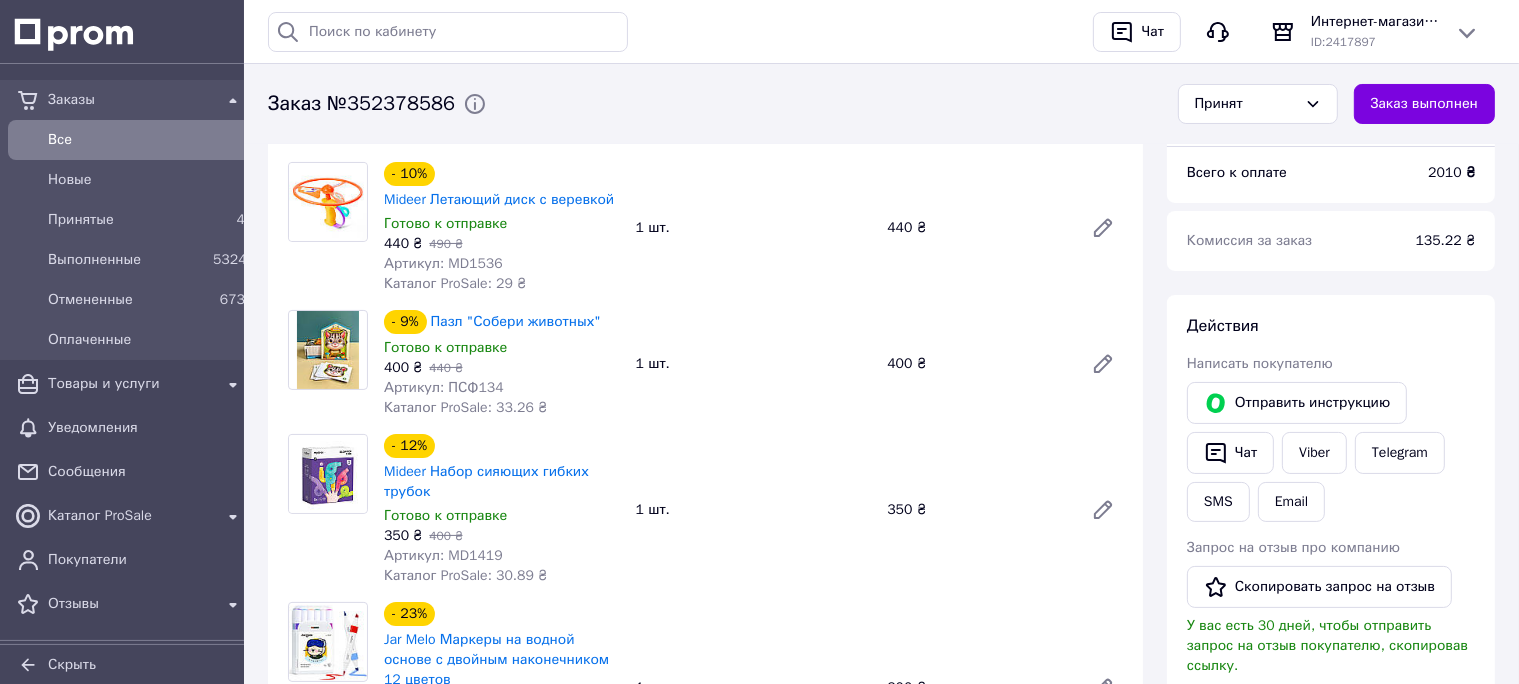 click on "Артикул: MD1536" at bounding box center [443, 263] 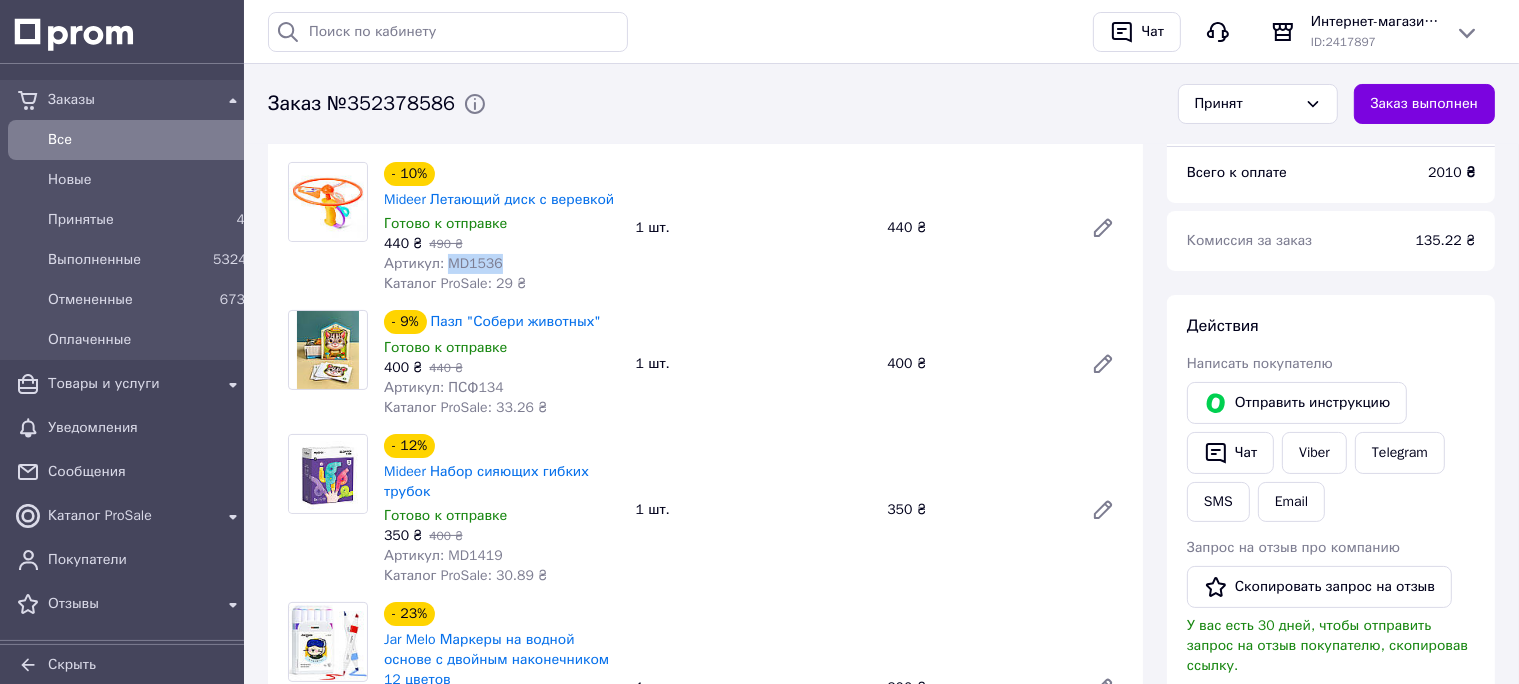 click on "Артикул: MD1536" at bounding box center [443, 263] 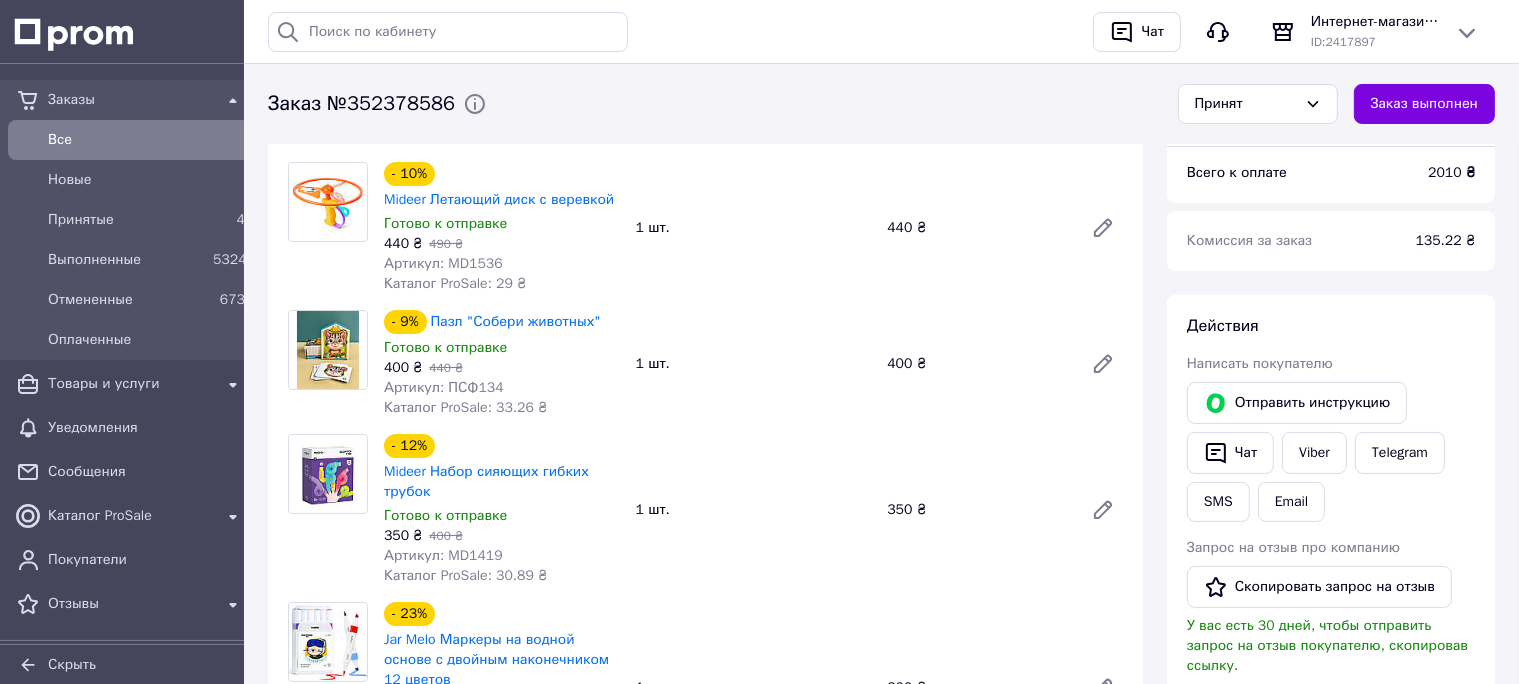 click on "Артикул: ПСФ134" at bounding box center (444, 387) 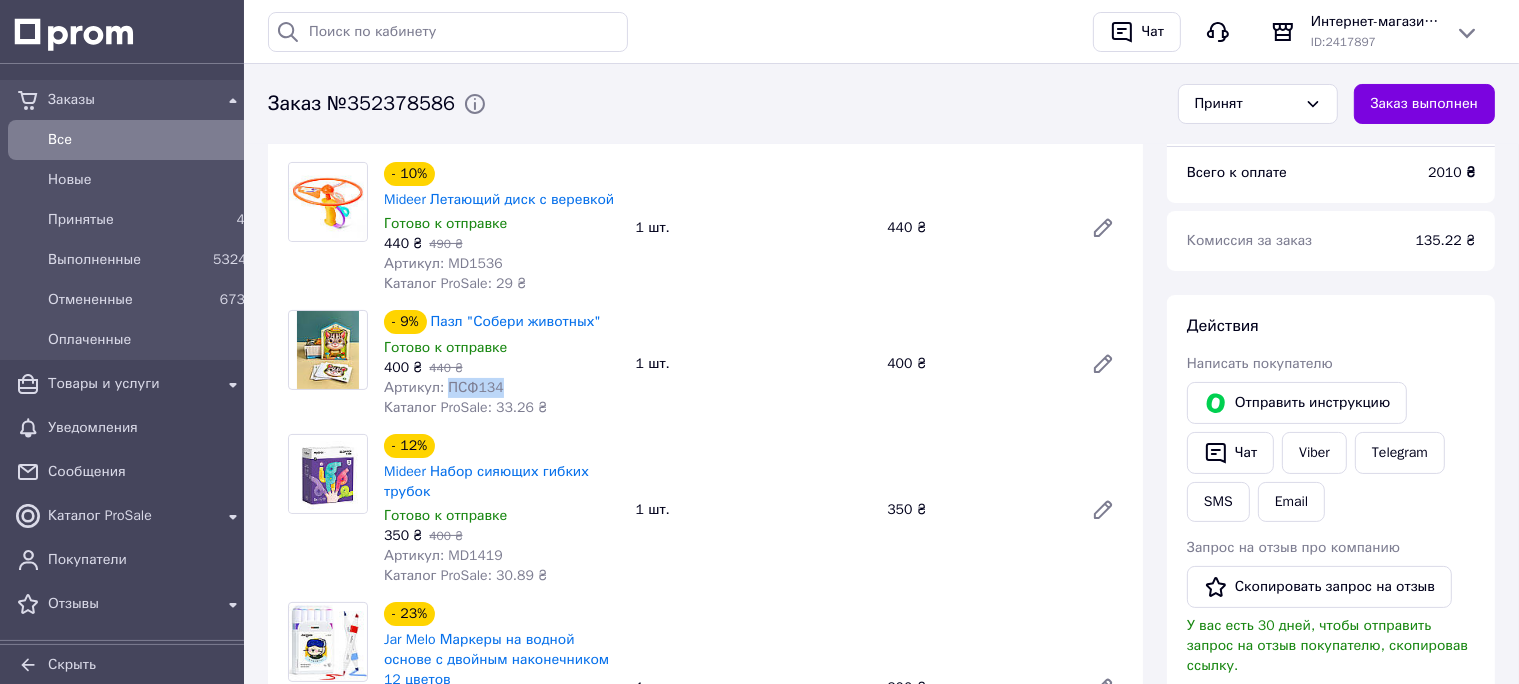 click on "Артикул: ПСФ134" at bounding box center [444, 387] 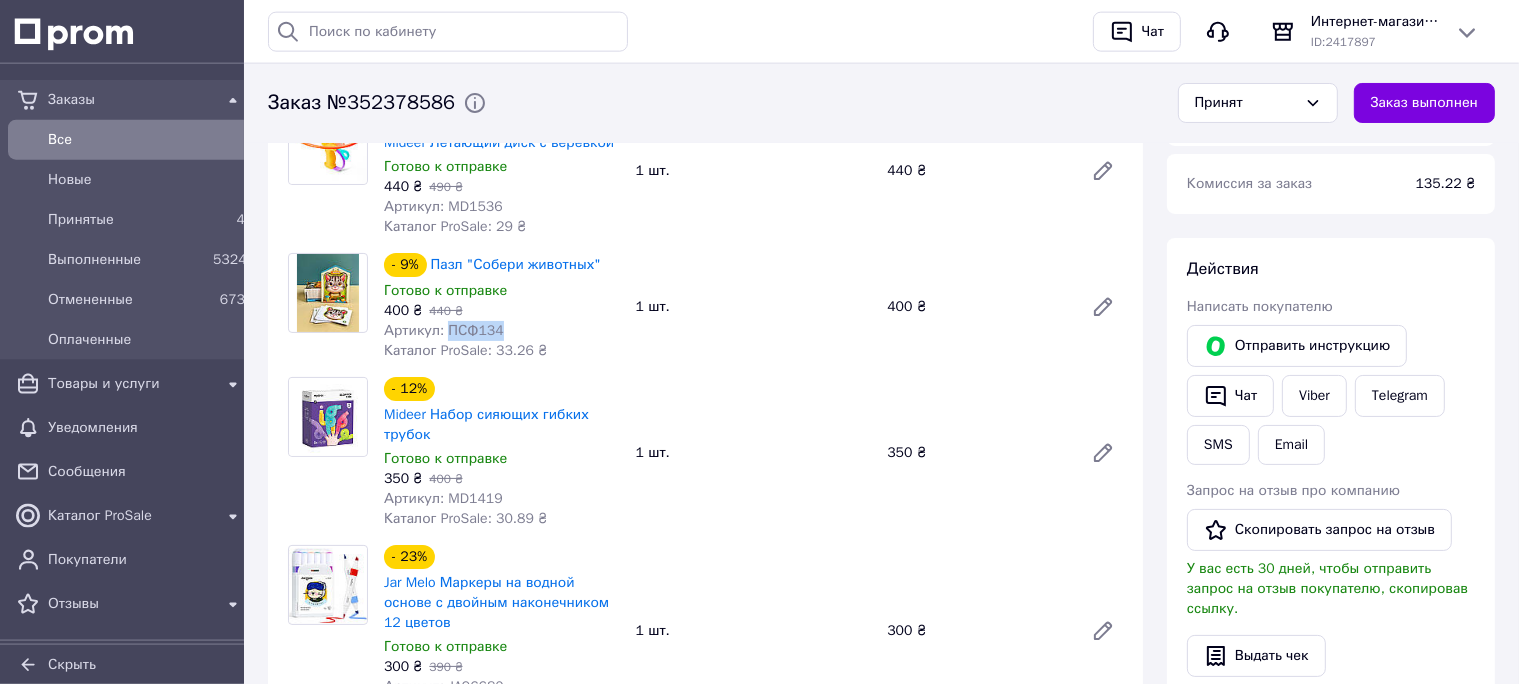 scroll, scrollTop: 316, scrollLeft: 0, axis: vertical 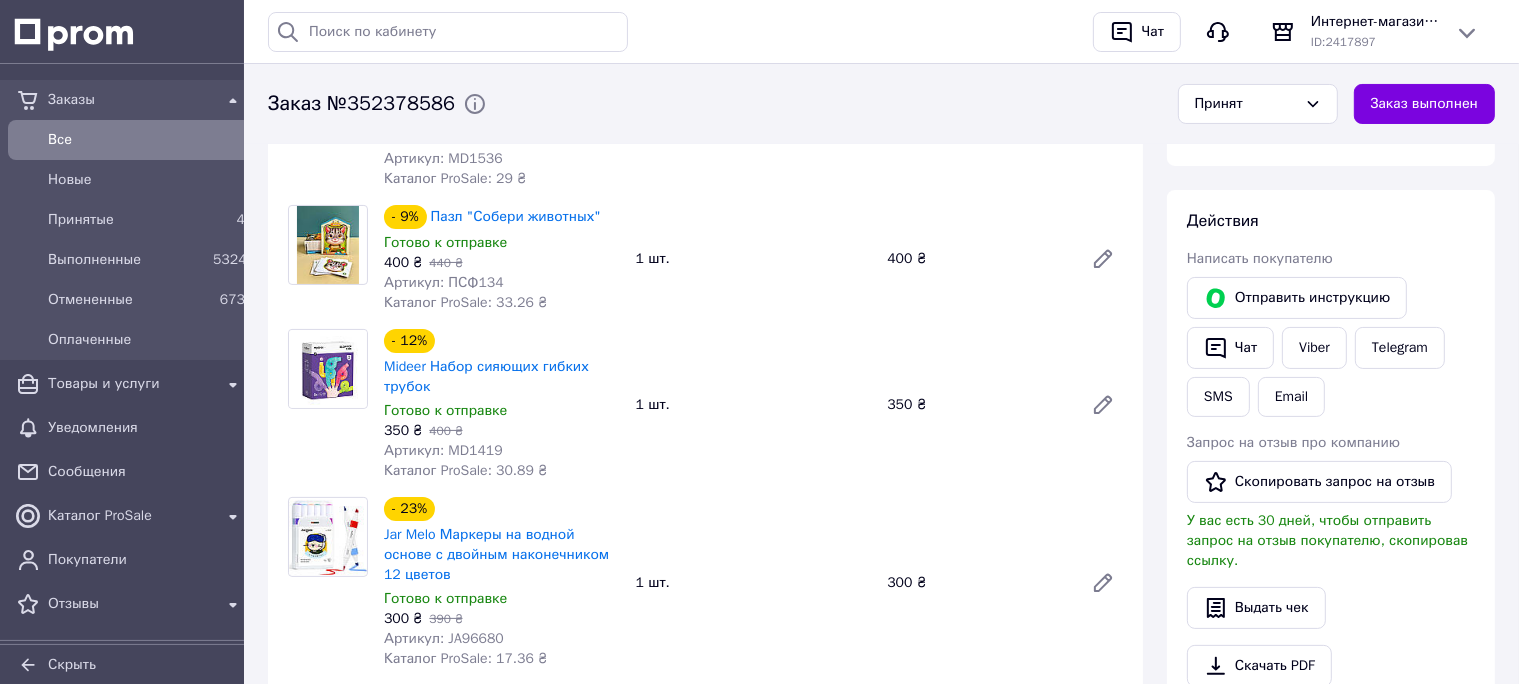click on "Артикул: MD1419" at bounding box center (443, 450) 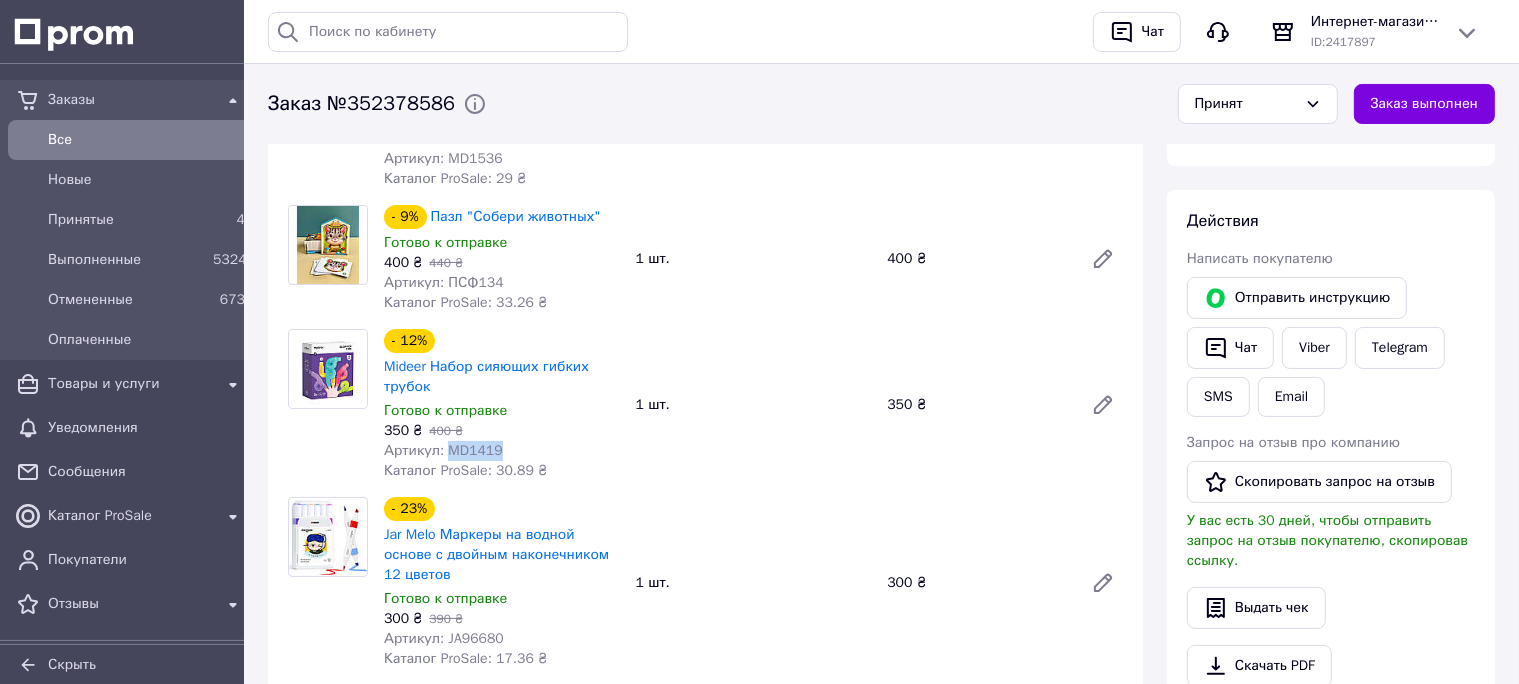 click on "Артикул: MD1419" at bounding box center (443, 450) 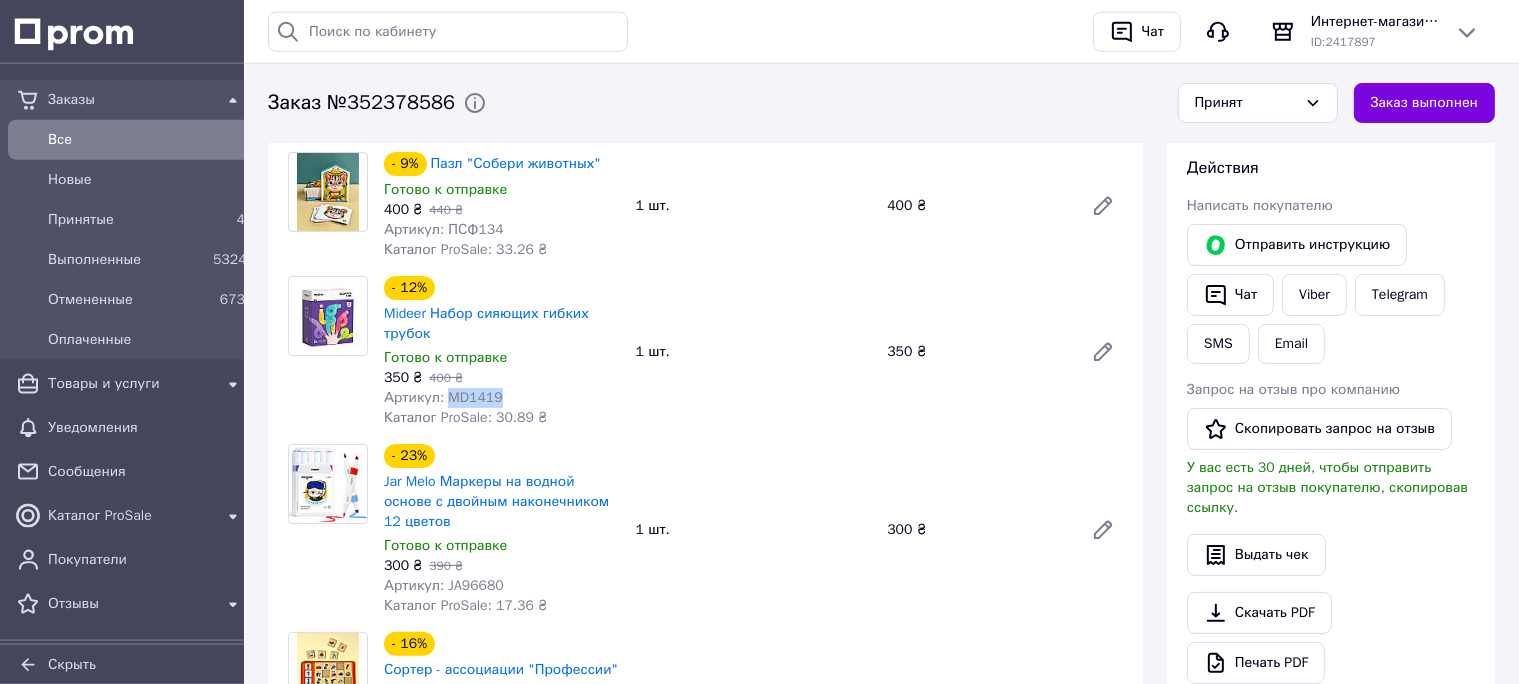 scroll, scrollTop: 422, scrollLeft: 0, axis: vertical 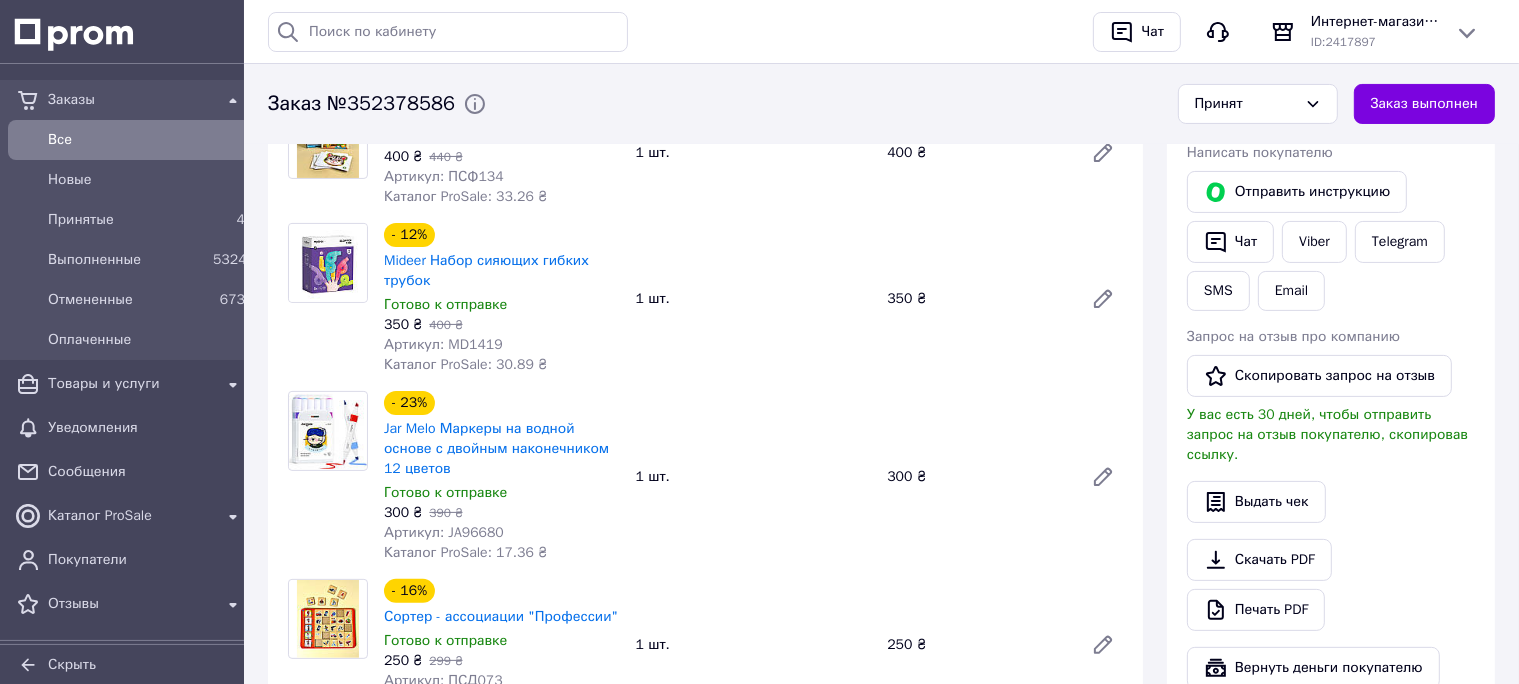 click on "Артикул: JA96680" at bounding box center (444, 532) 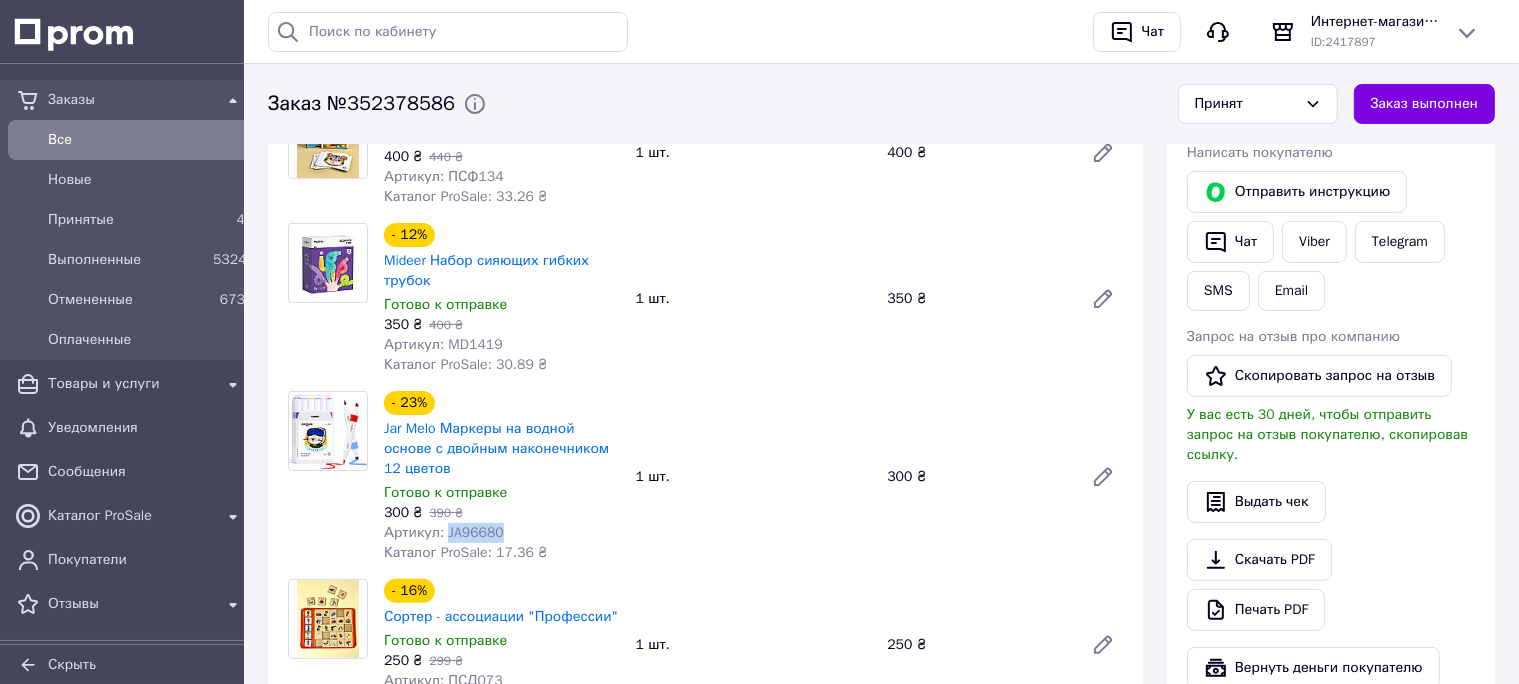 click on "Артикул: JA96680" at bounding box center (444, 532) 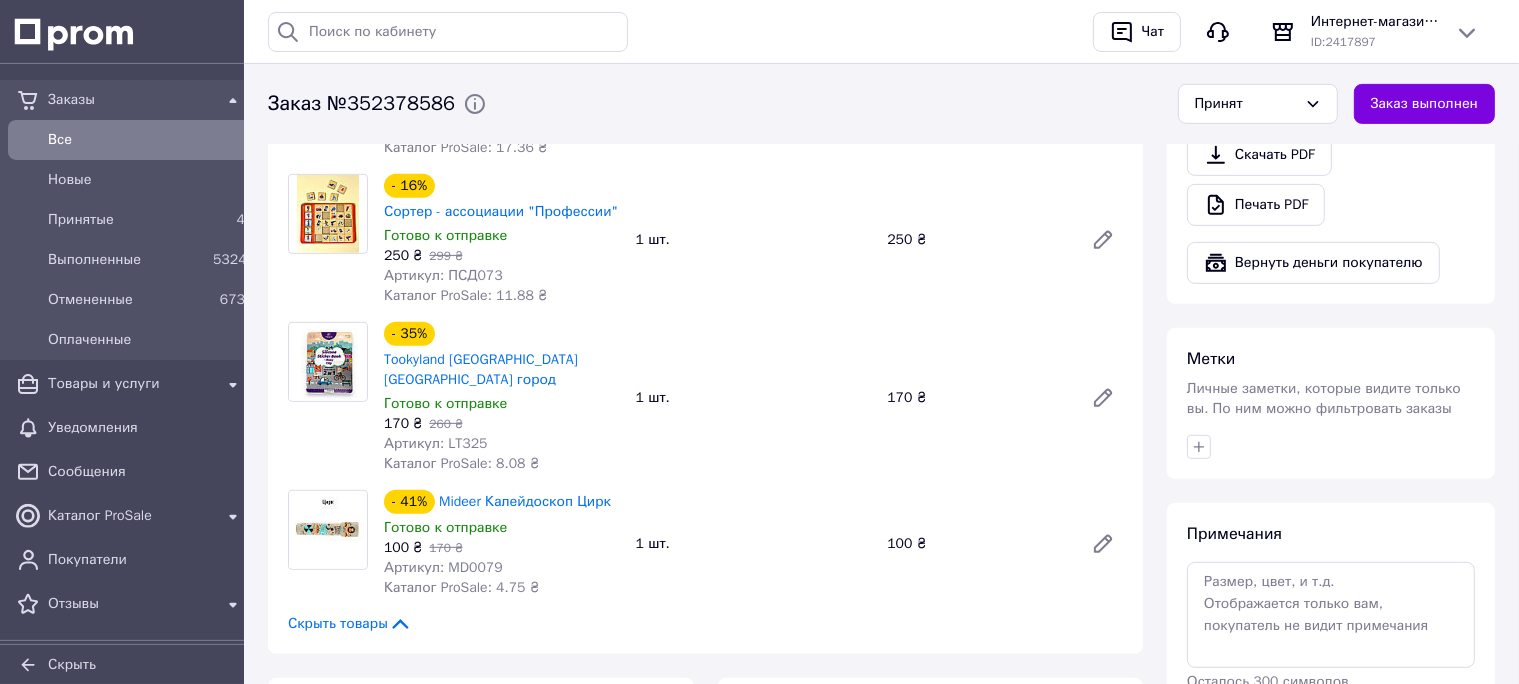scroll, scrollTop: 844, scrollLeft: 0, axis: vertical 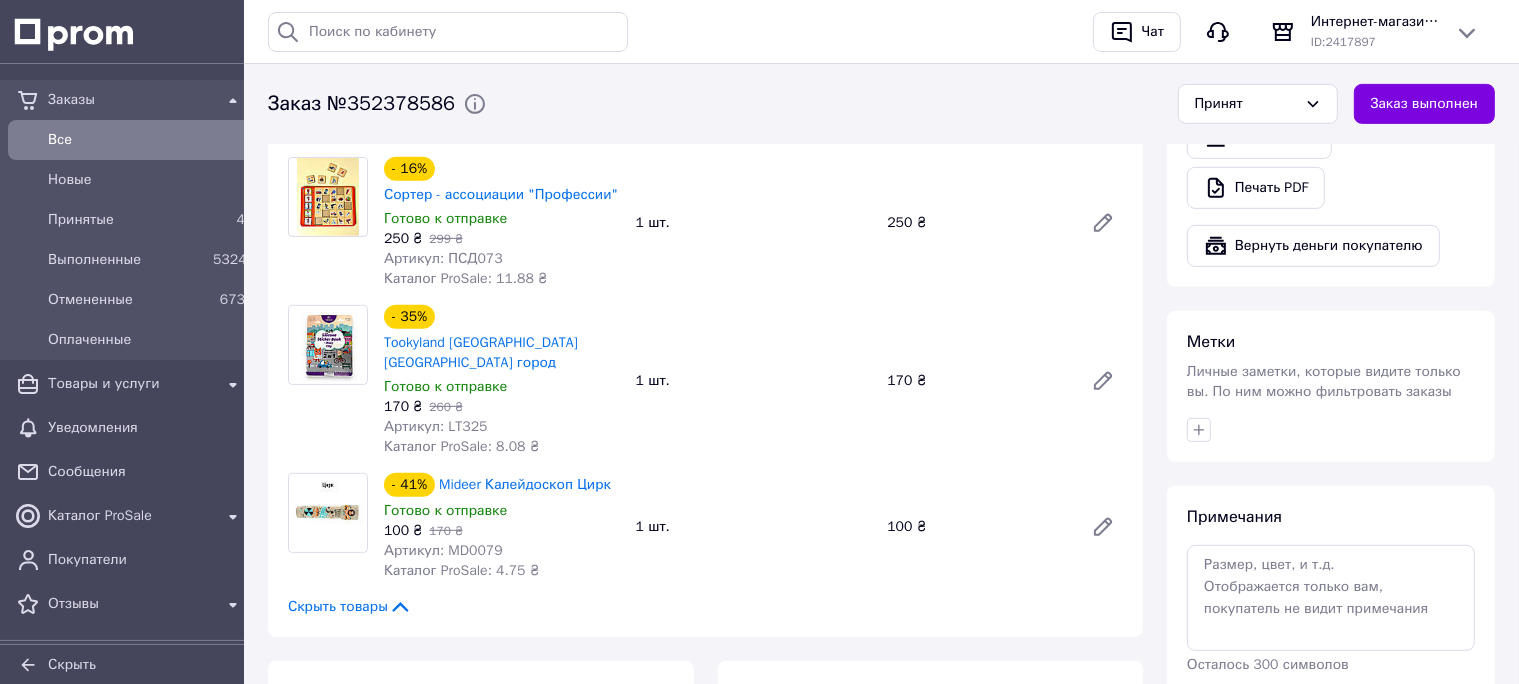 click on "Артикул: ПСД073" at bounding box center (443, 258) 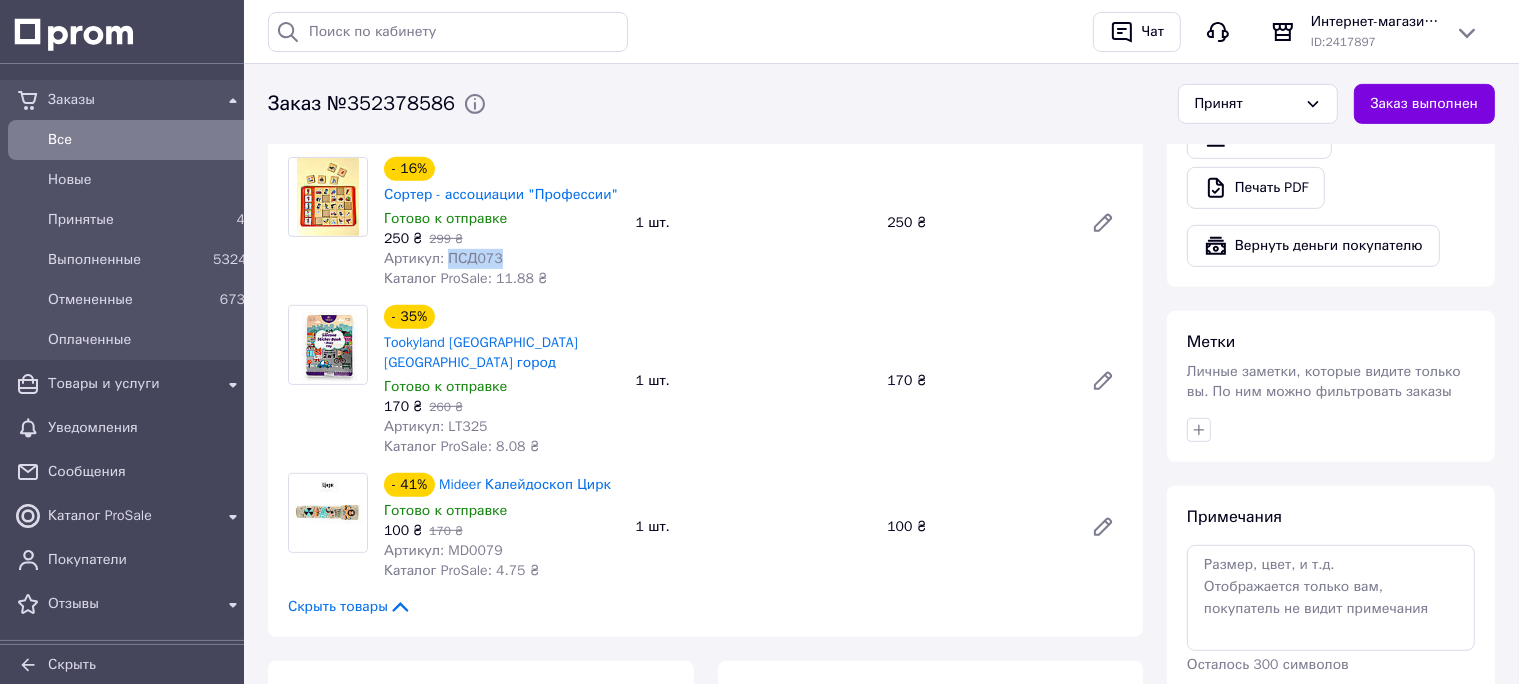click on "Артикул: ПСД073" at bounding box center [443, 258] 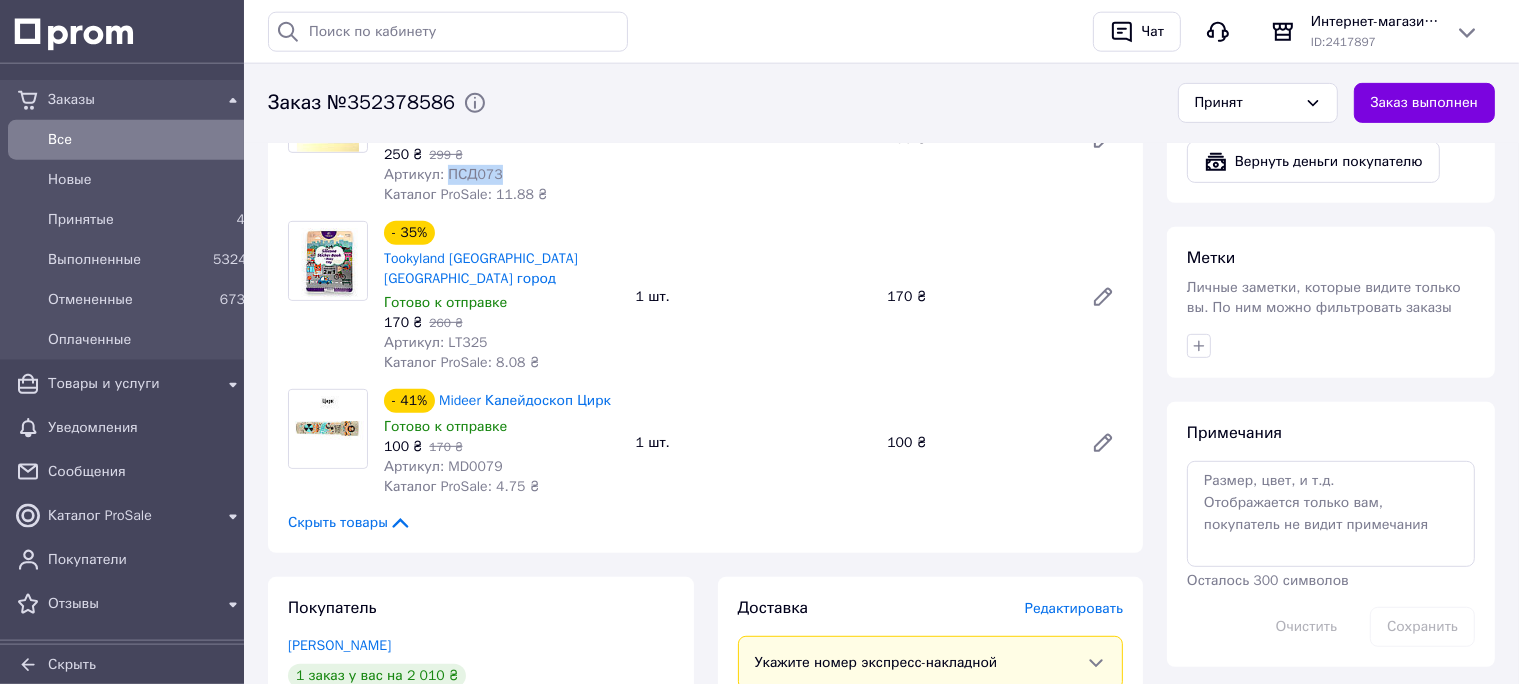 scroll, scrollTop: 950, scrollLeft: 0, axis: vertical 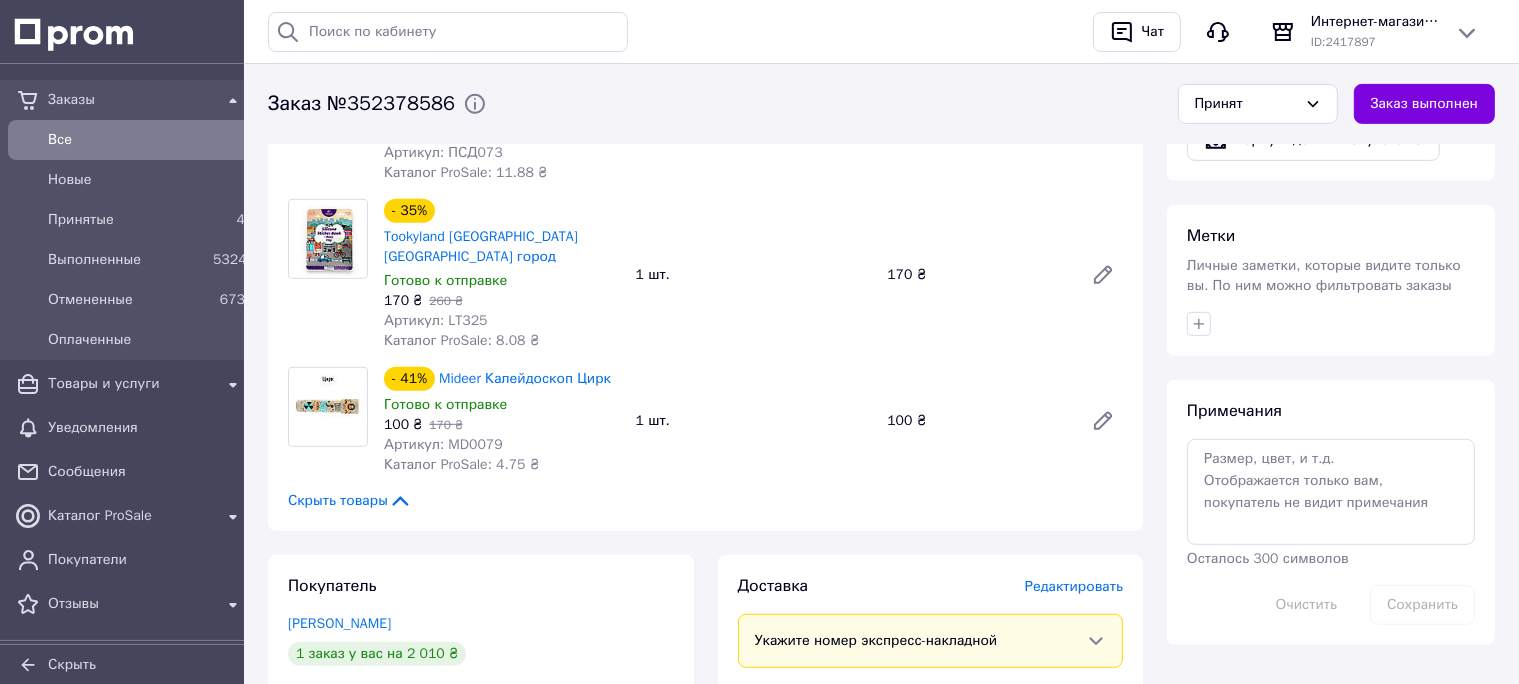 click on "Артикул: LT325" at bounding box center (436, 320) 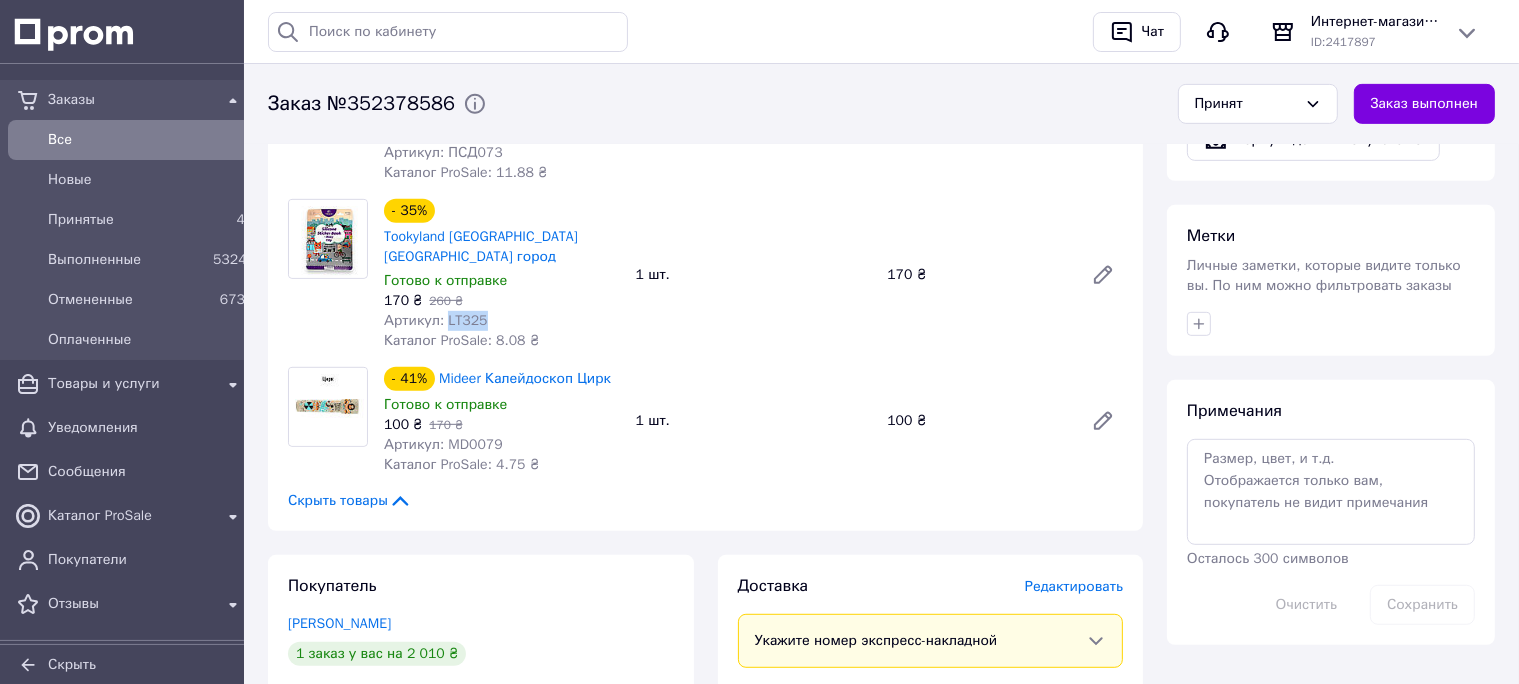 click on "Артикул: LT325" at bounding box center (436, 320) 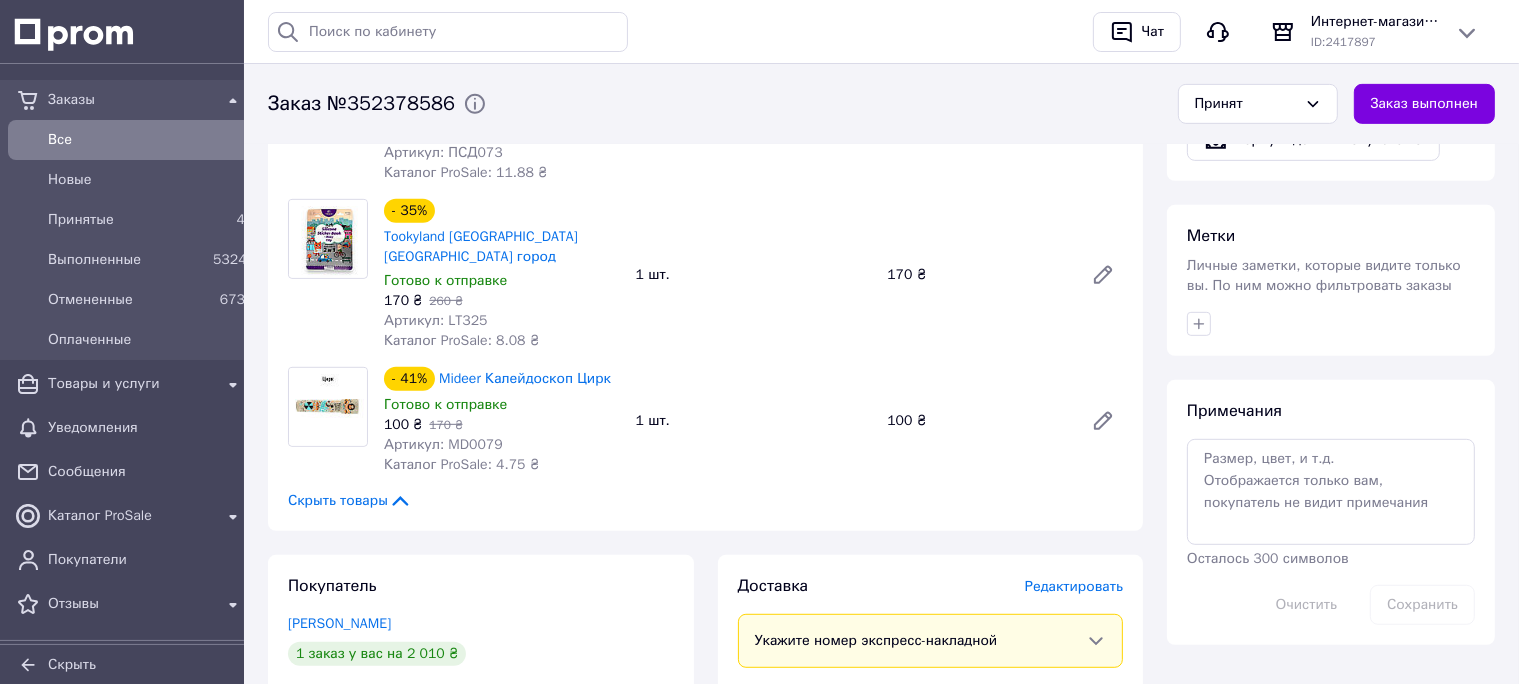 click on "Артикул: MD0079" at bounding box center [443, 444] 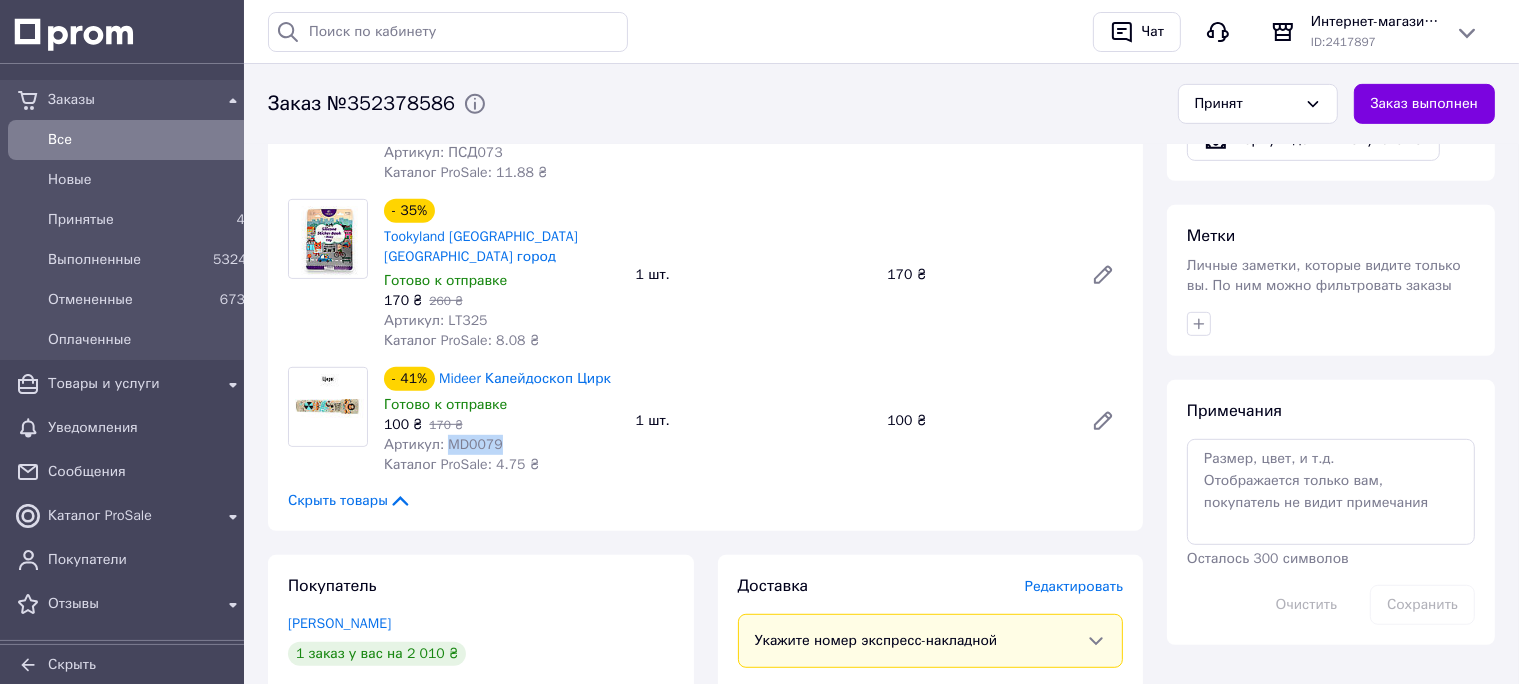 click on "Артикул: MD0079" at bounding box center [443, 444] 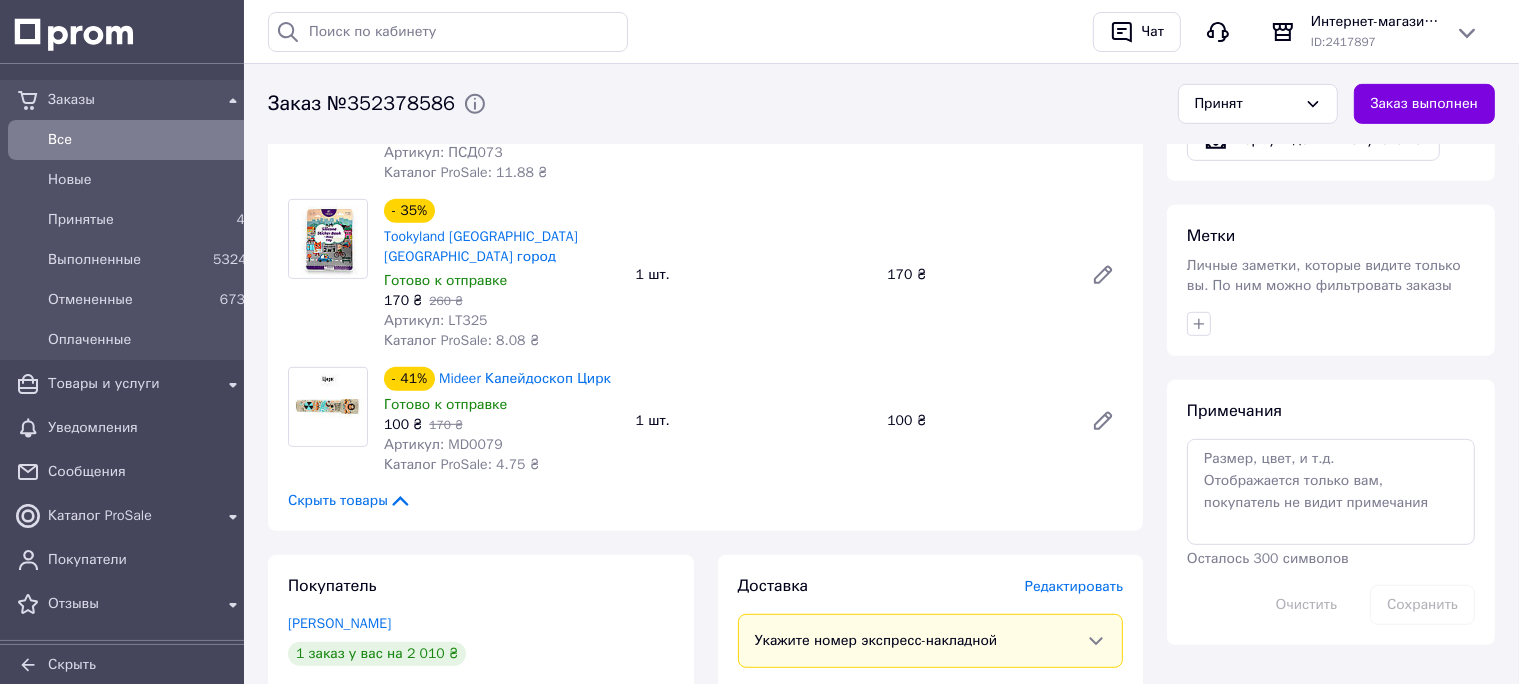 scroll, scrollTop: 0, scrollLeft: 0, axis: both 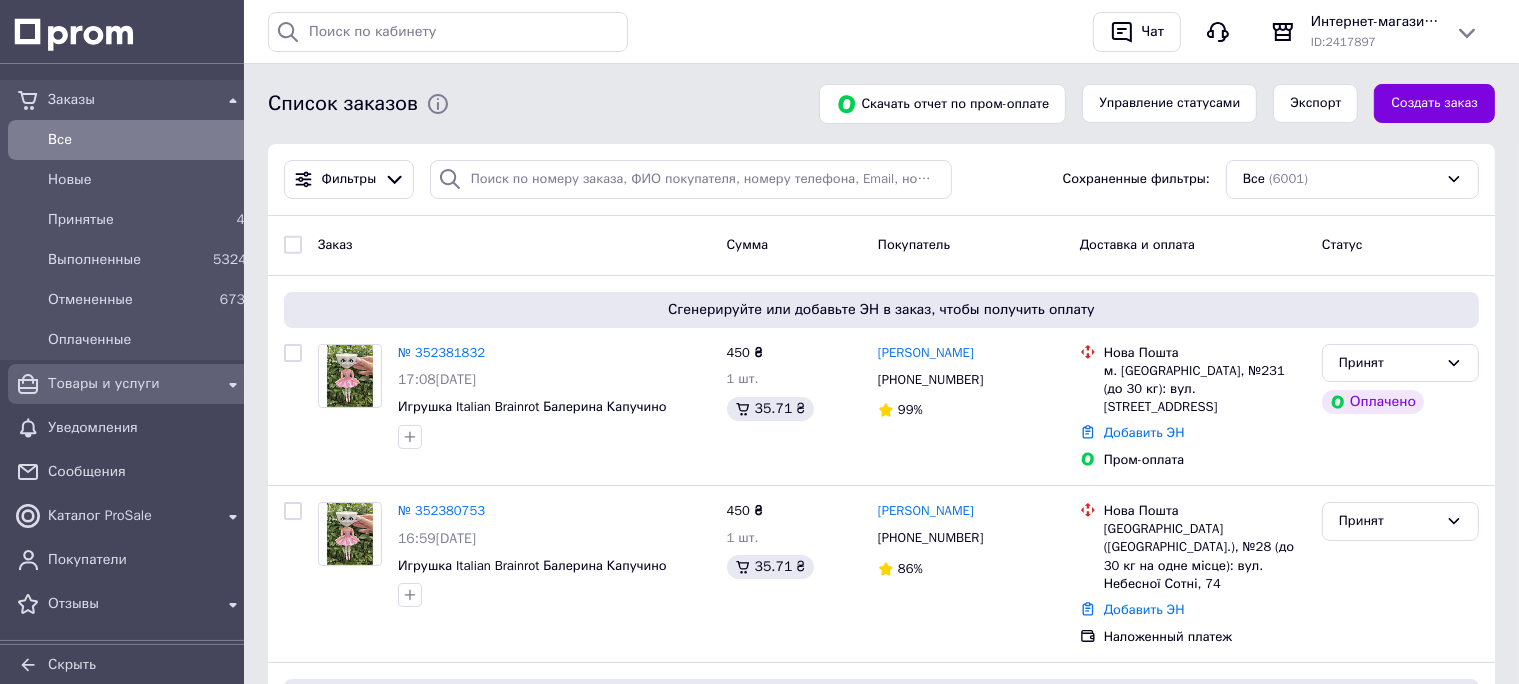click on "Товары и услуги" at bounding box center [130, 384] 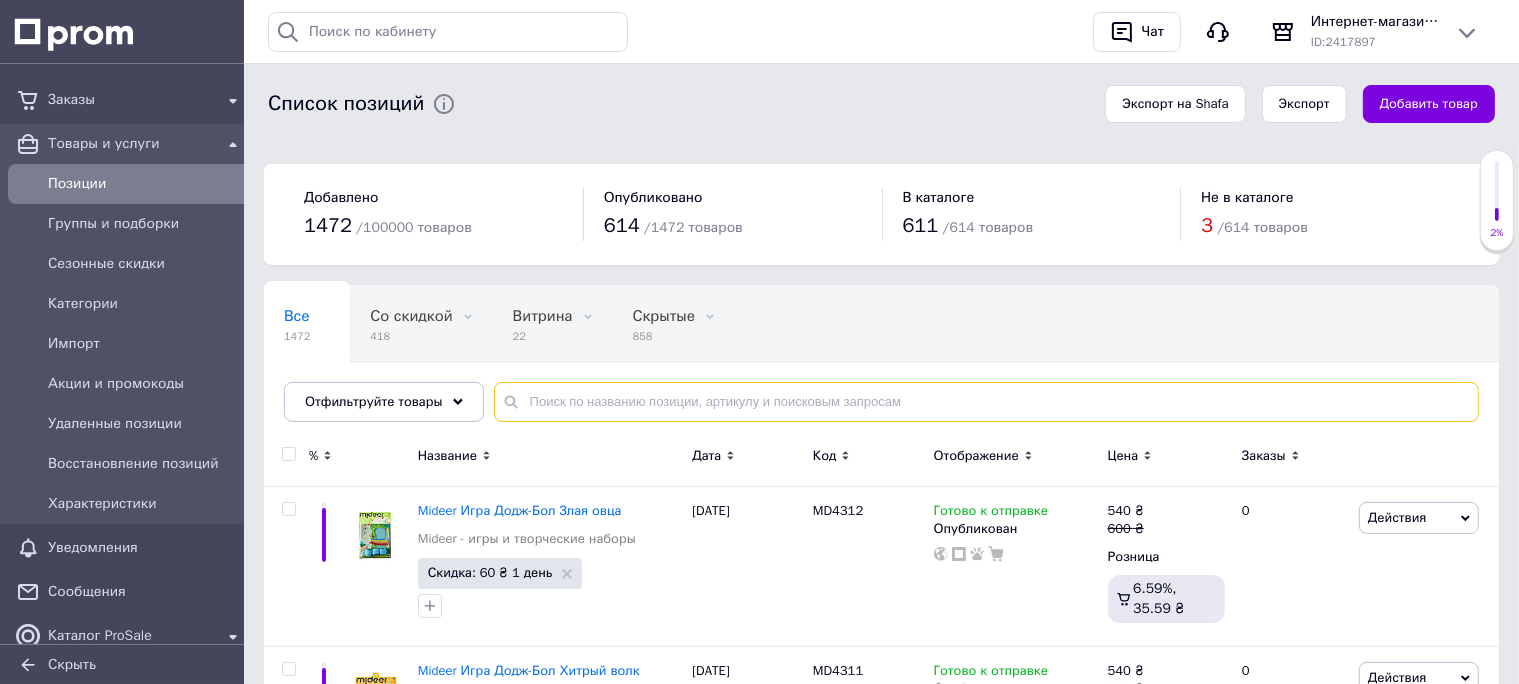 click at bounding box center (986, 402) 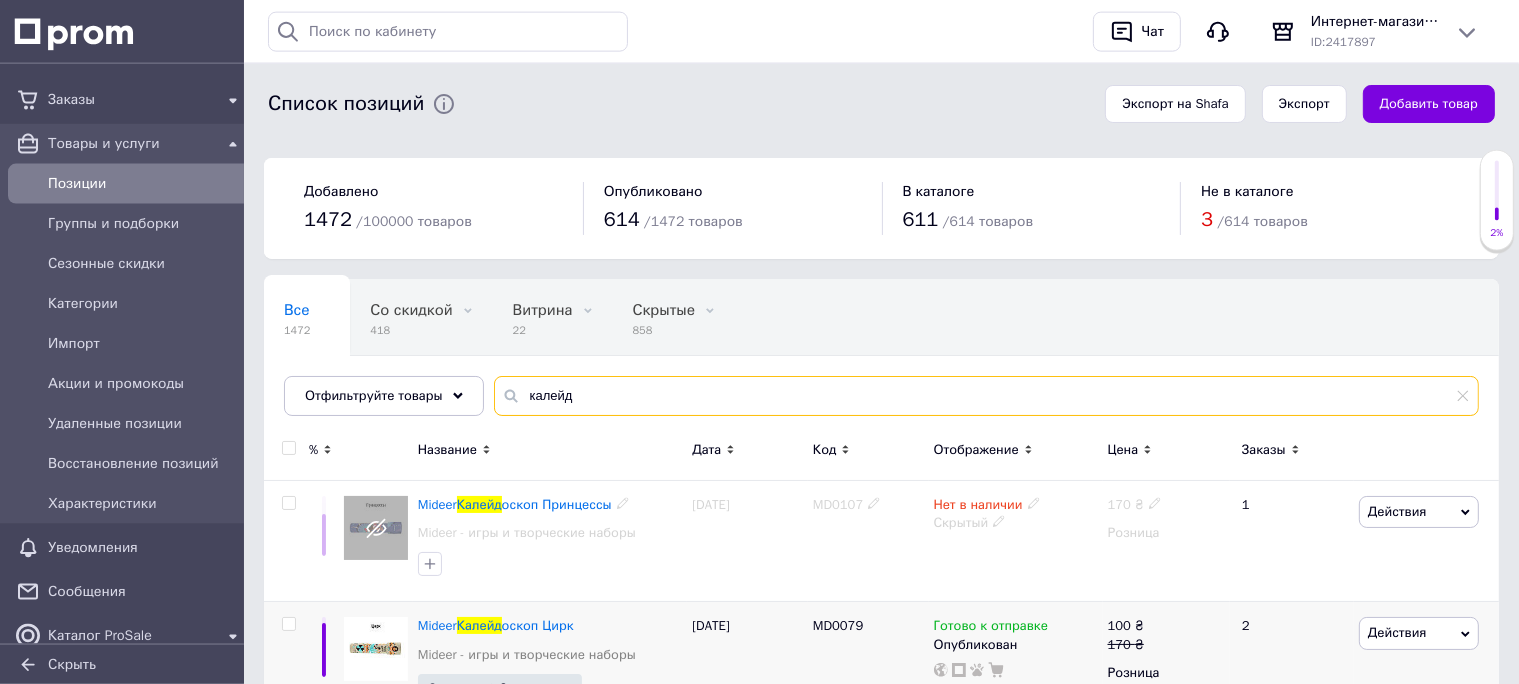 scroll, scrollTop: 139, scrollLeft: 0, axis: vertical 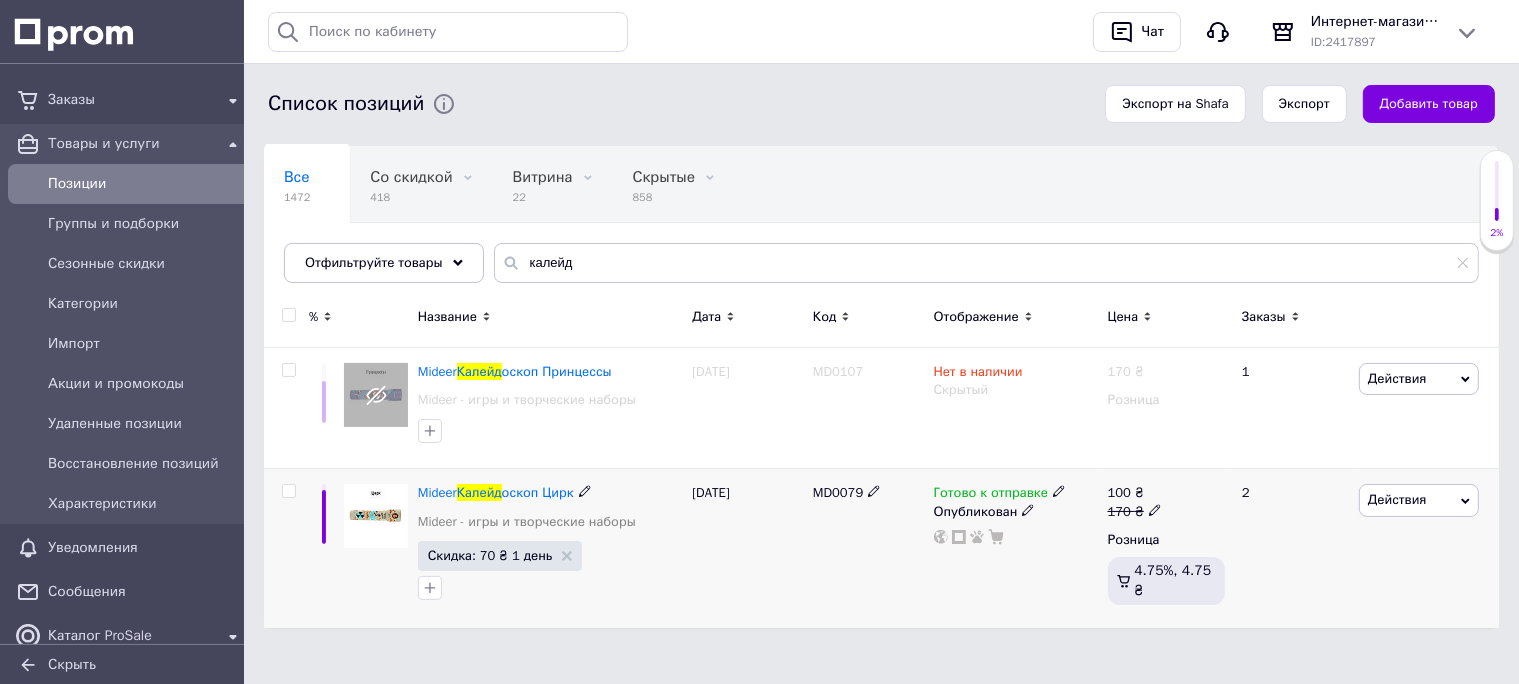 click on "Готово к отправке" at bounding box center [991, 495] 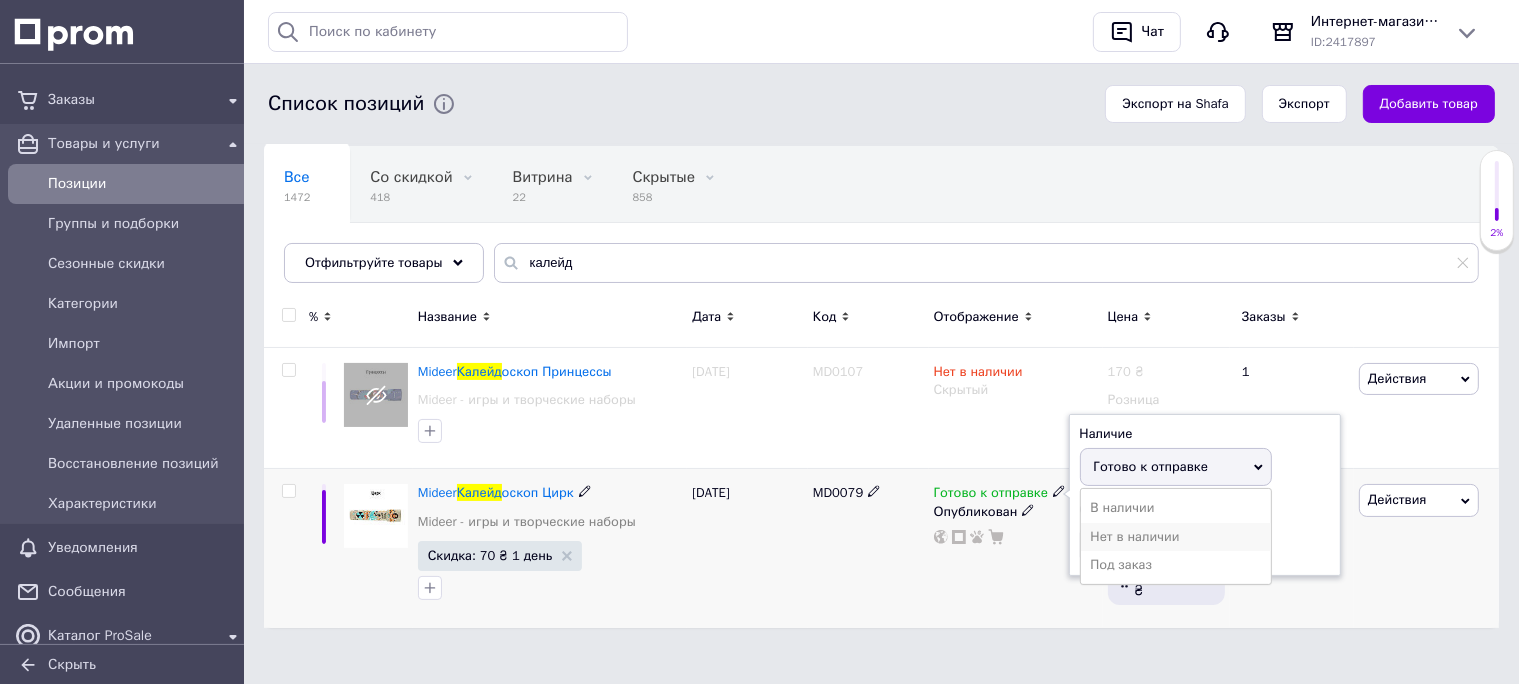 click on "Нет в наличии" at bounding box center [1176, 537] 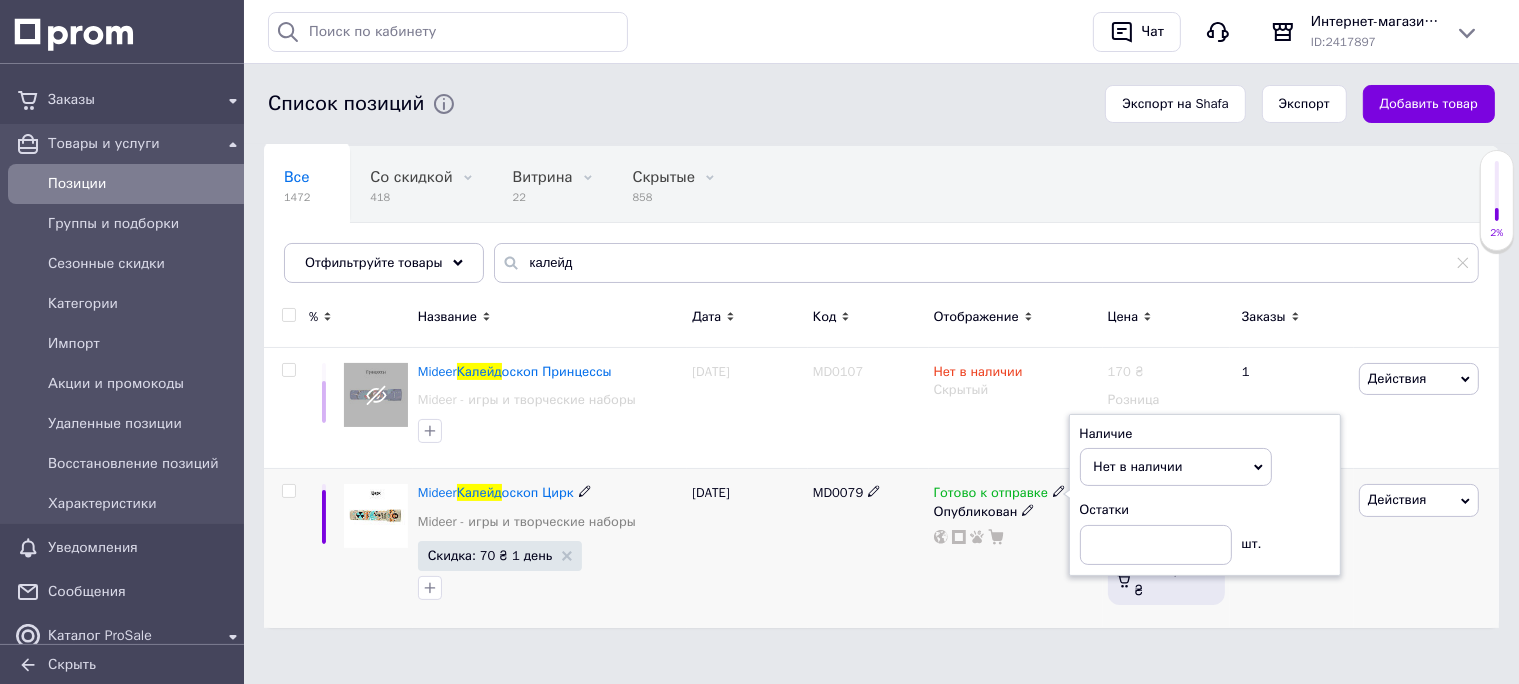 click on "Опубликован" at bounding box center [1016, 512] 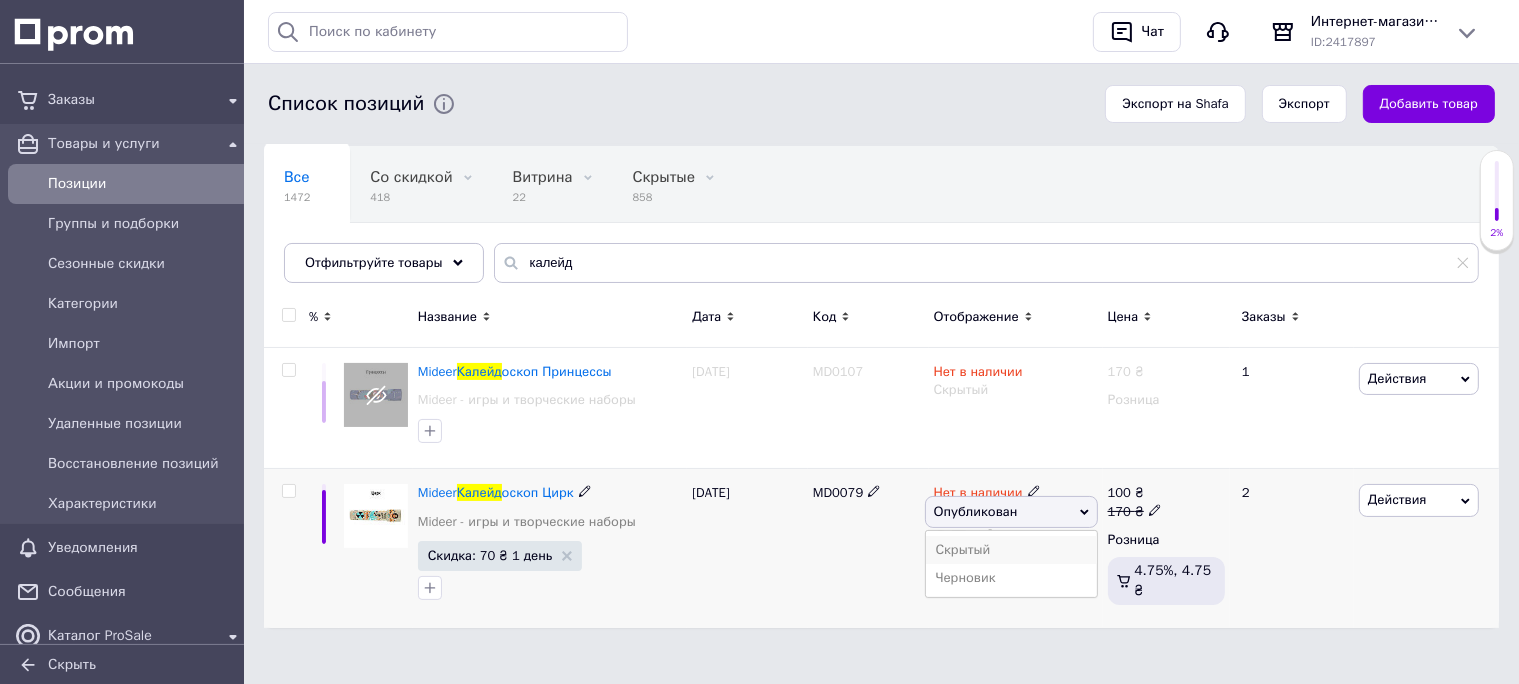 click on "Скрытый" at bounding box center [1011, 550] 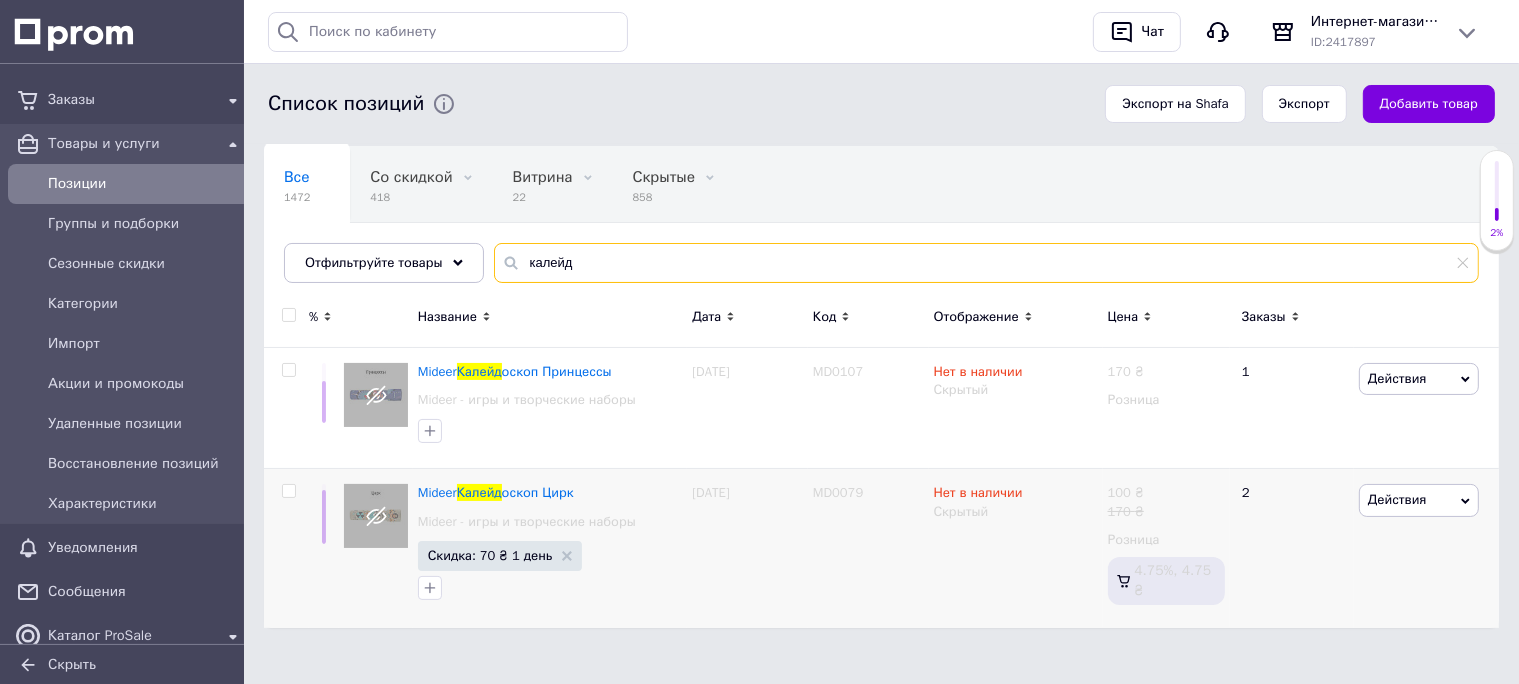 drag, startPoint x: 622, startPoint y: 268, endPoint x: 434, endPoint y: 260, distance: 188.17014 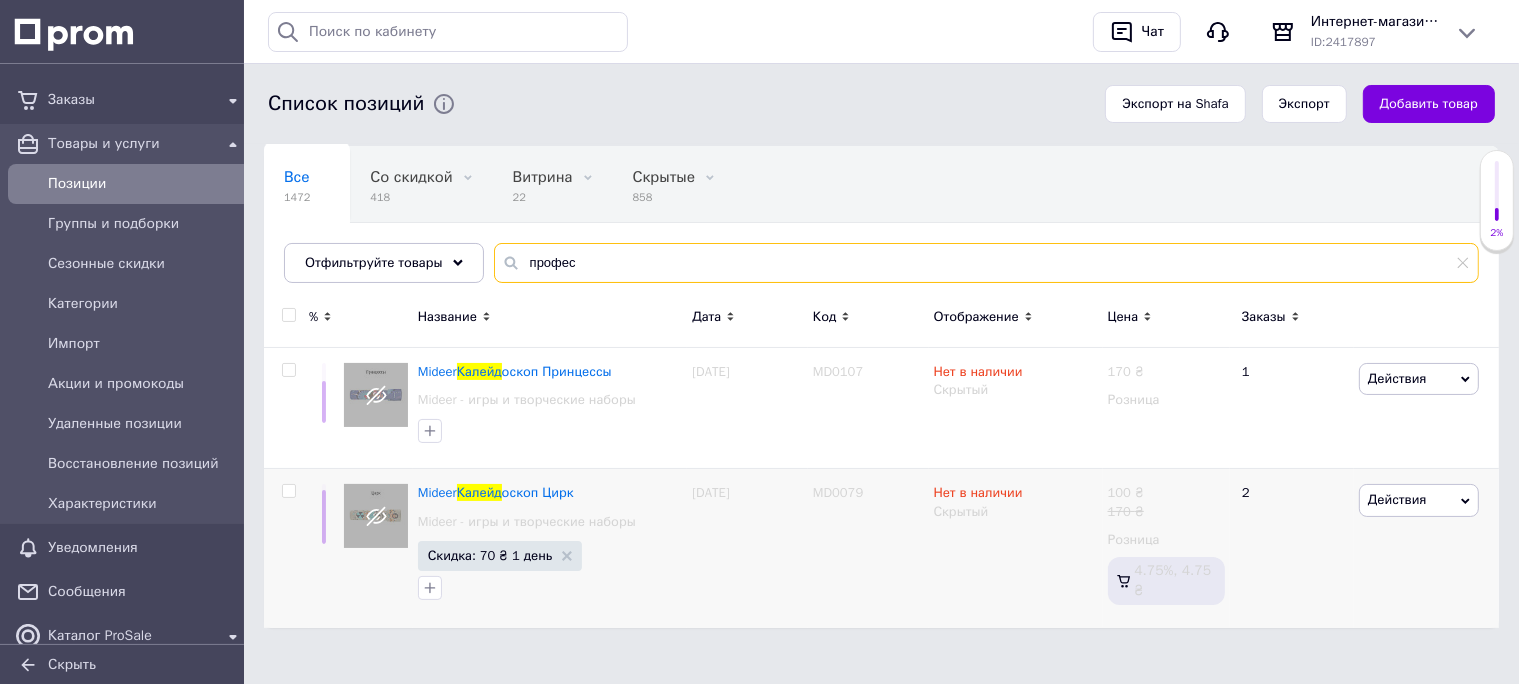 type on "профес" 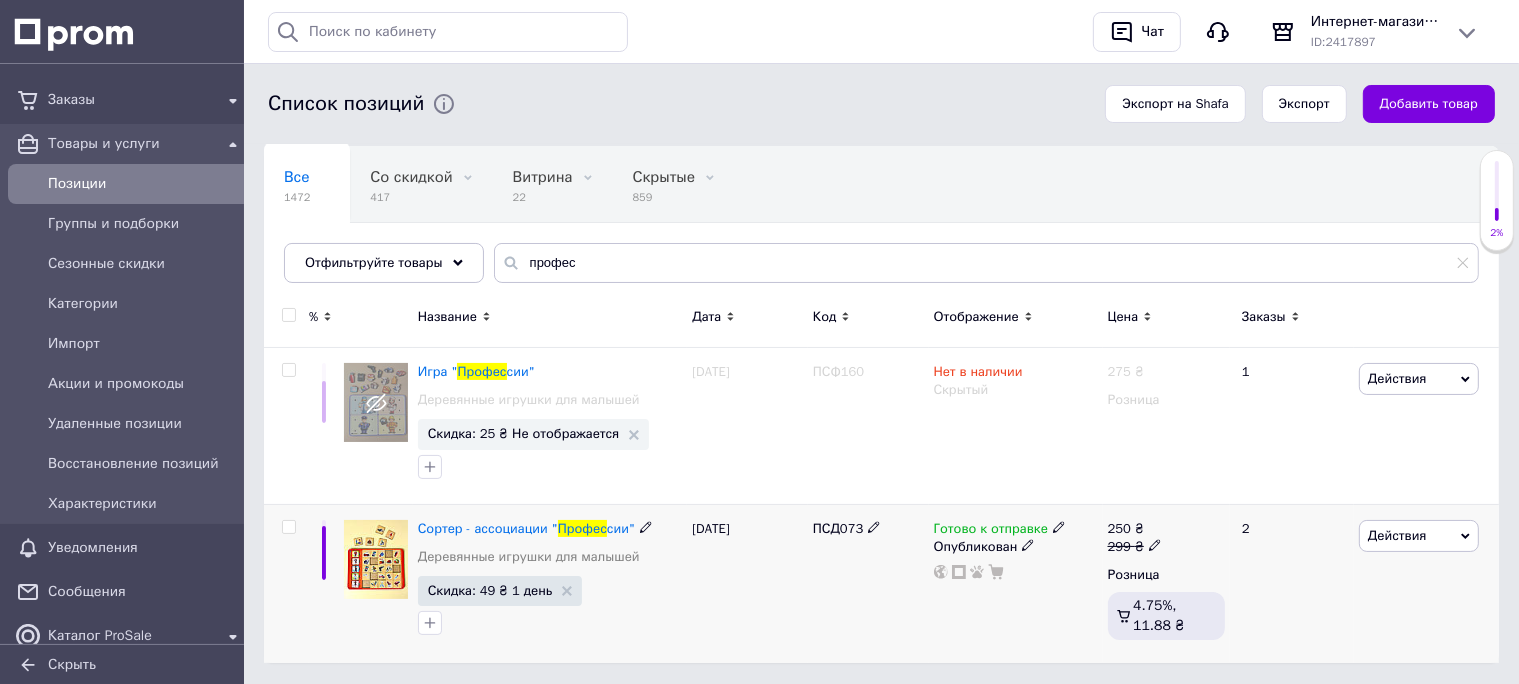click on "Готово к отправке" at bounding box center [991, 531] 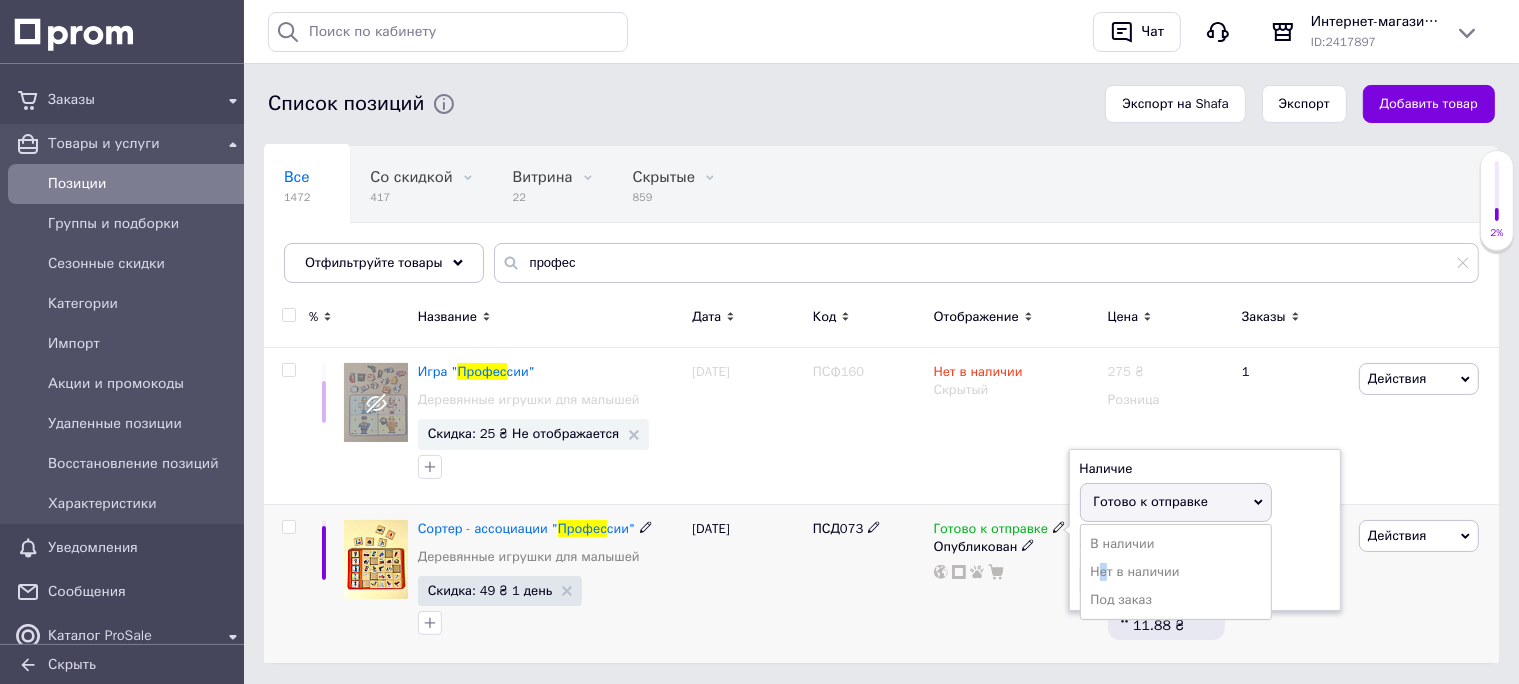 drag, startPoint x: 1102, startPoint y: 572, endPoint x: 1022, endPoint y: 544, distance: 84.758484 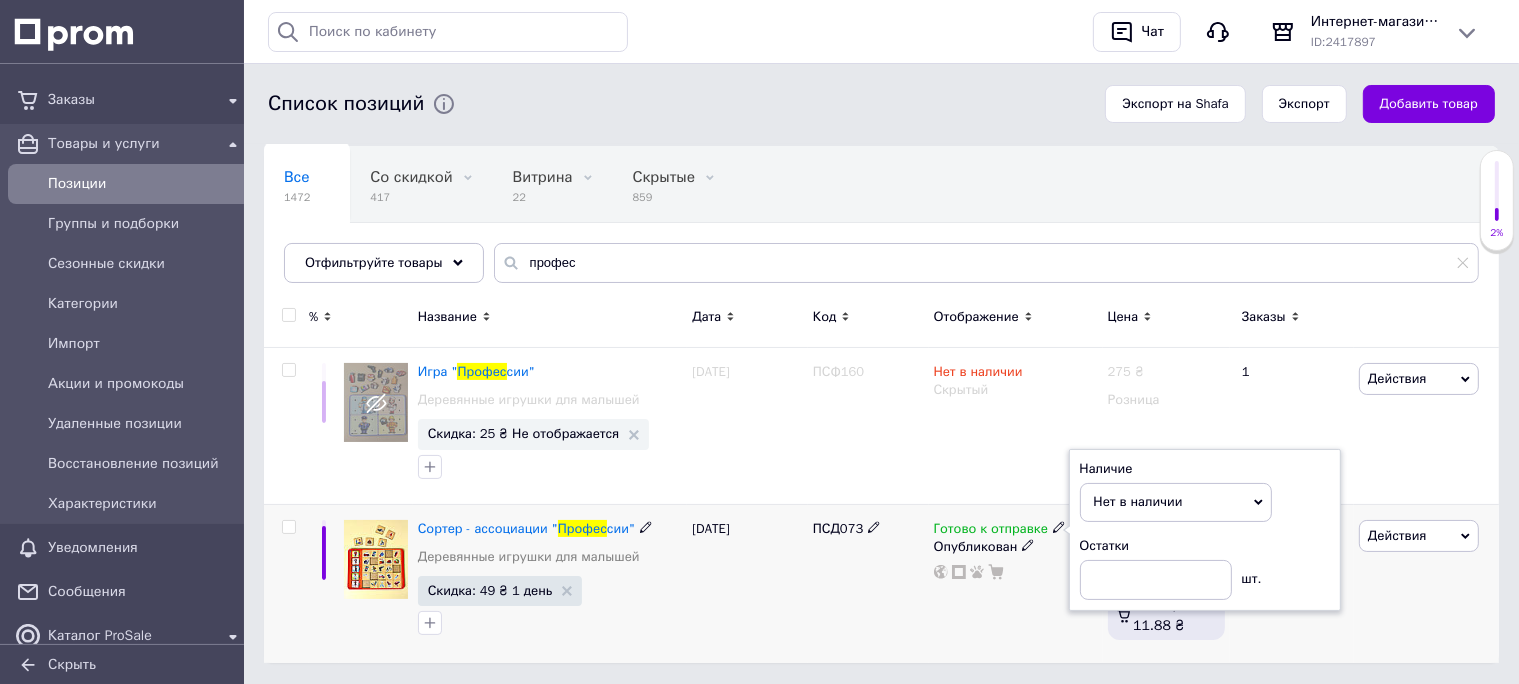 click on "Опубликован" at bounding box center [1016, 547] 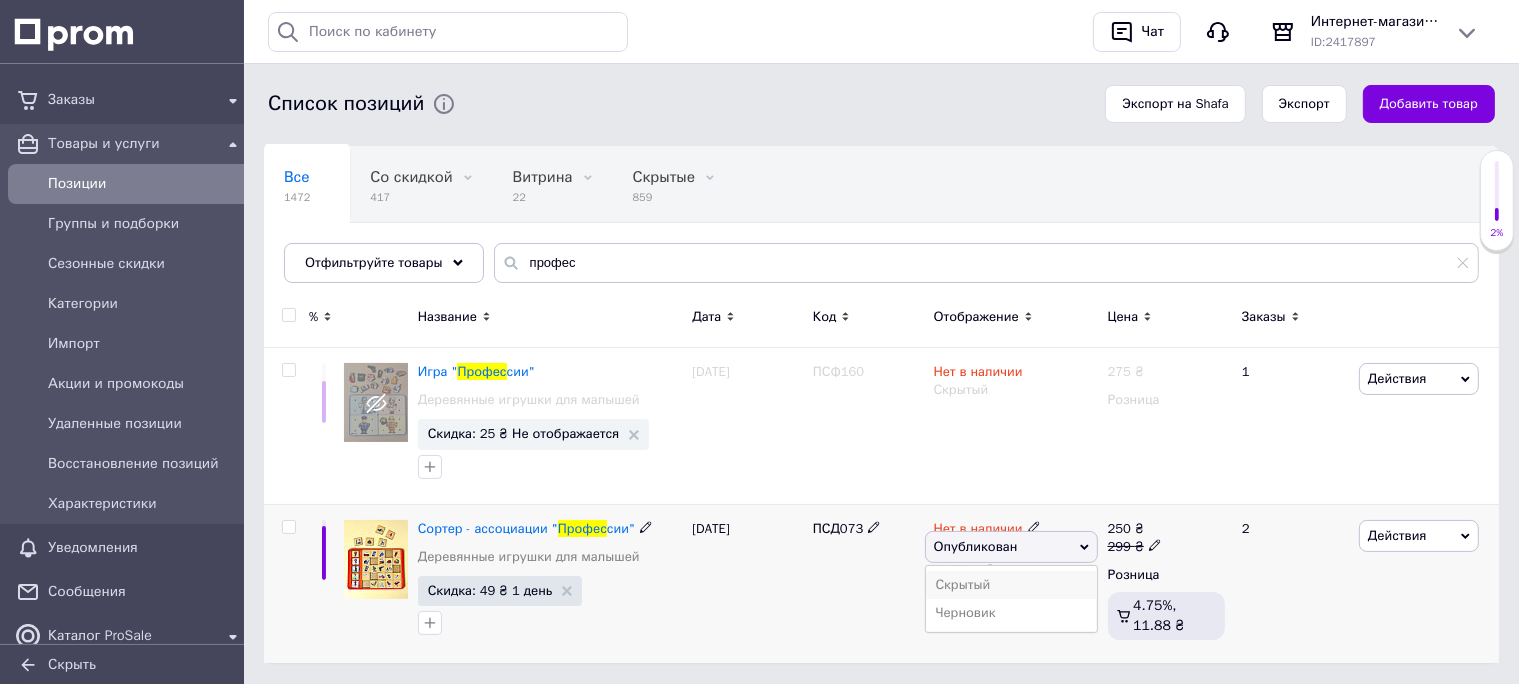 click on "Скрытый Черновик" at bounding box center (1011, 599) 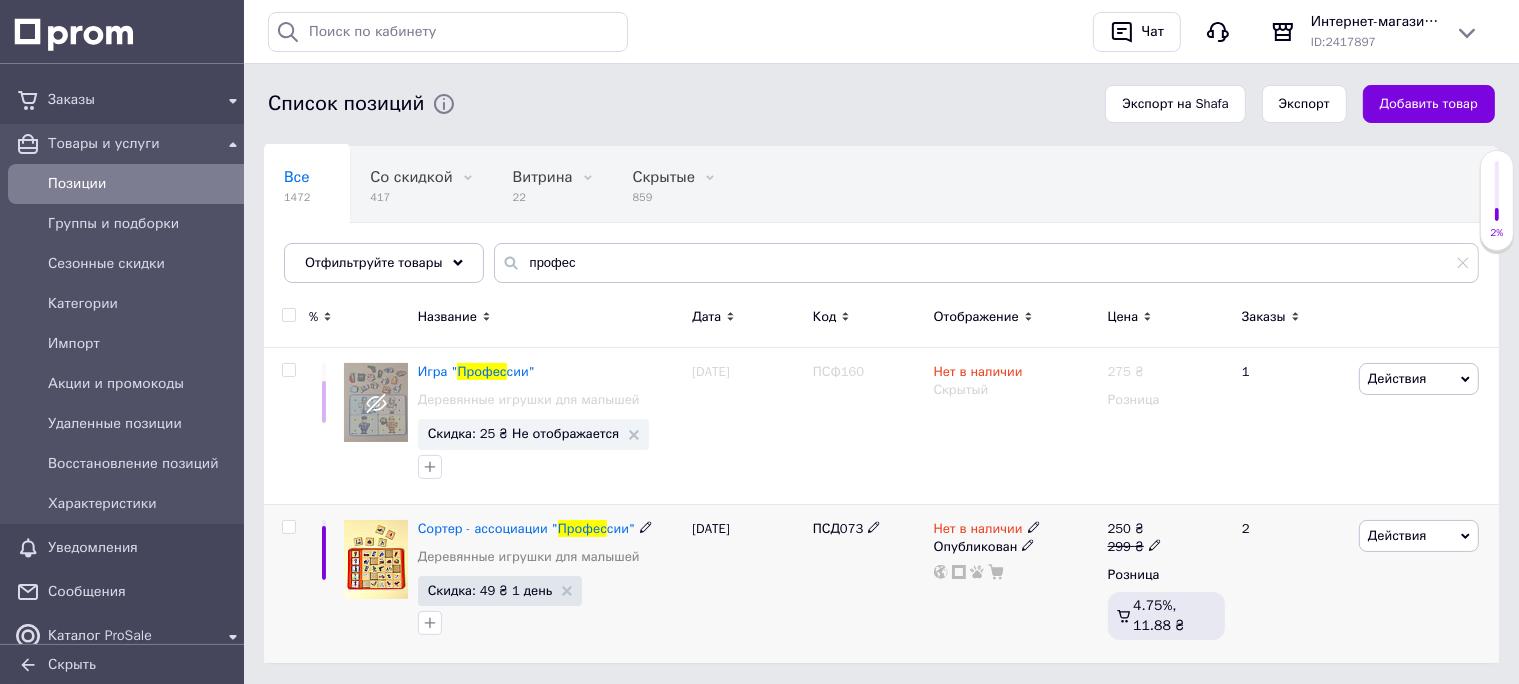 click on "Опубликован" at bounding box center [1016, 547] 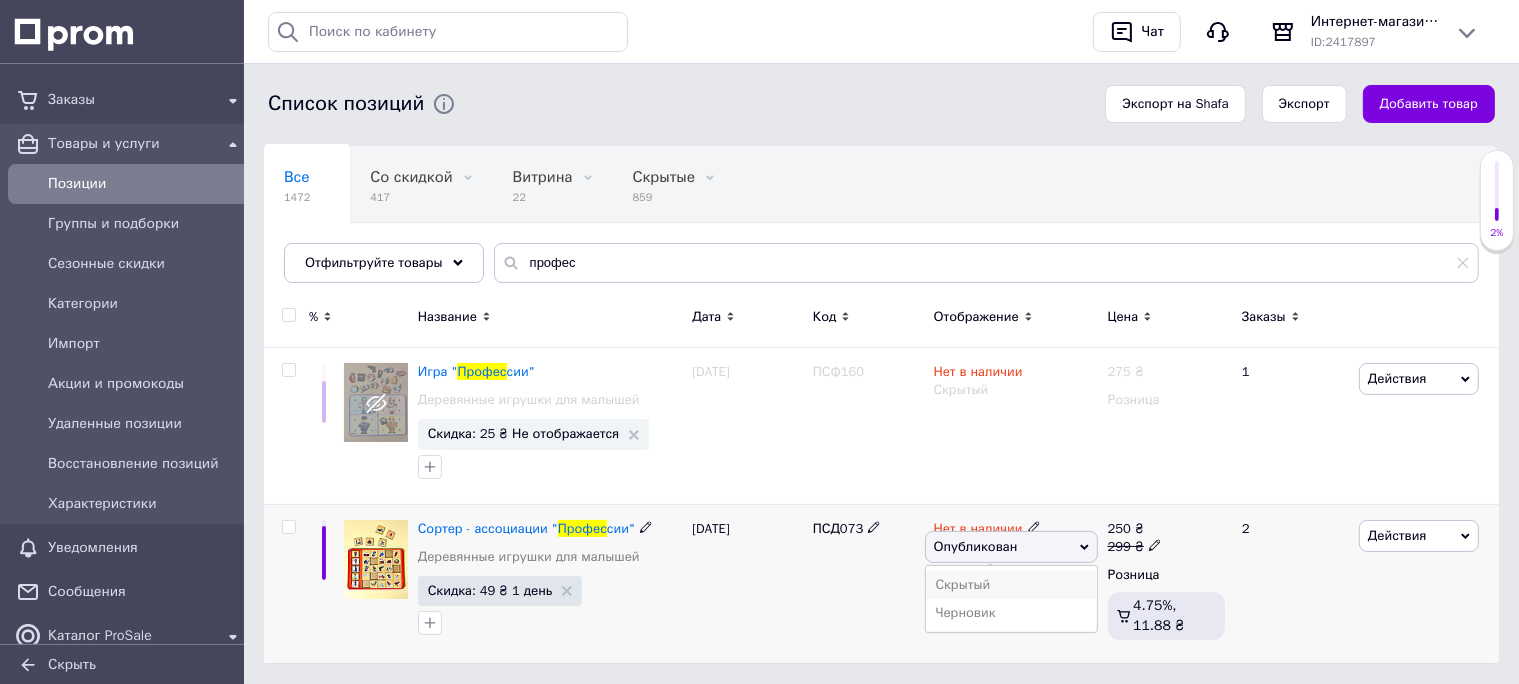 click on "Скрытый" at bounding box center (1011, 585) 